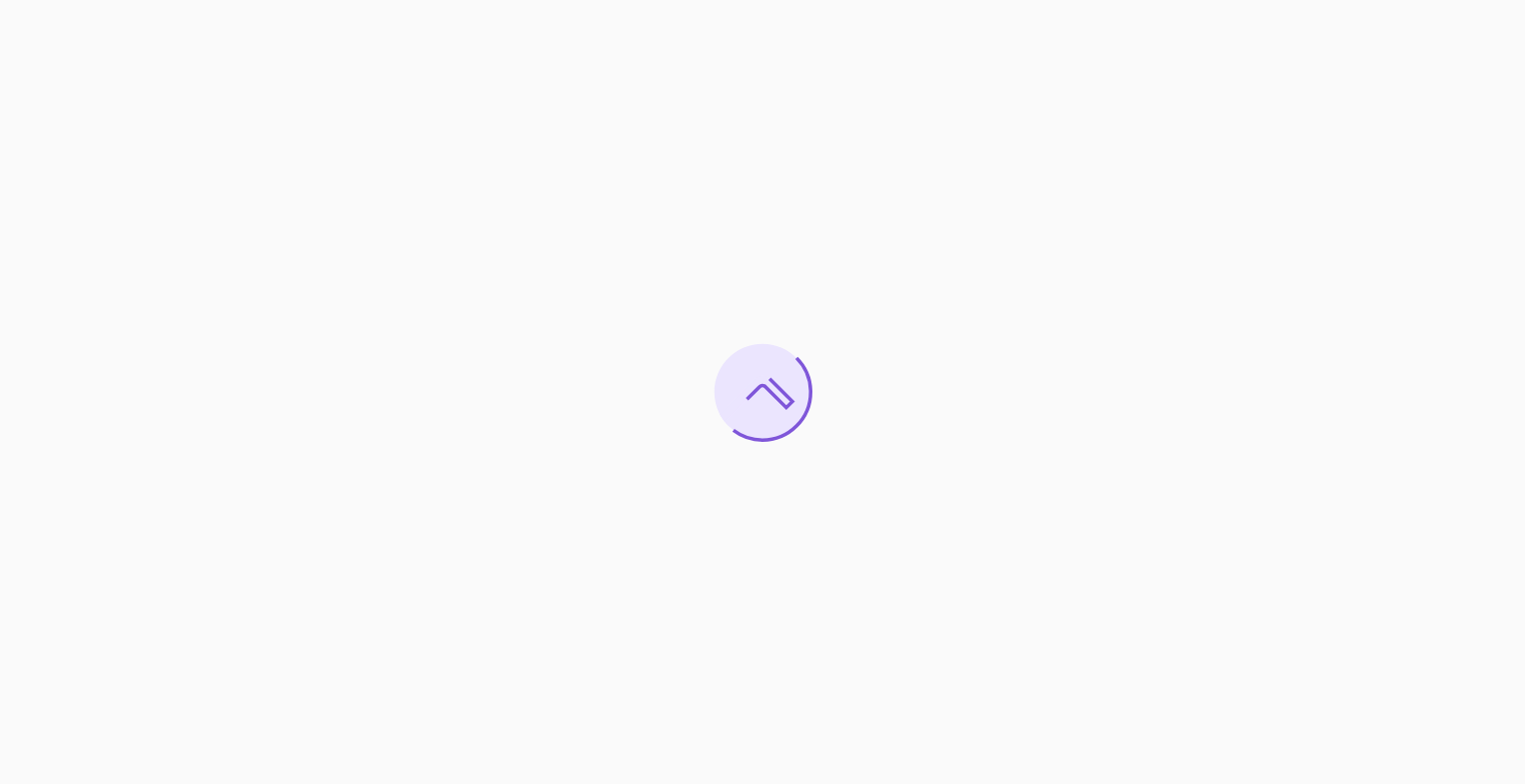 scroll, scrollTop: 0, scrollLeft: 0, axis: both 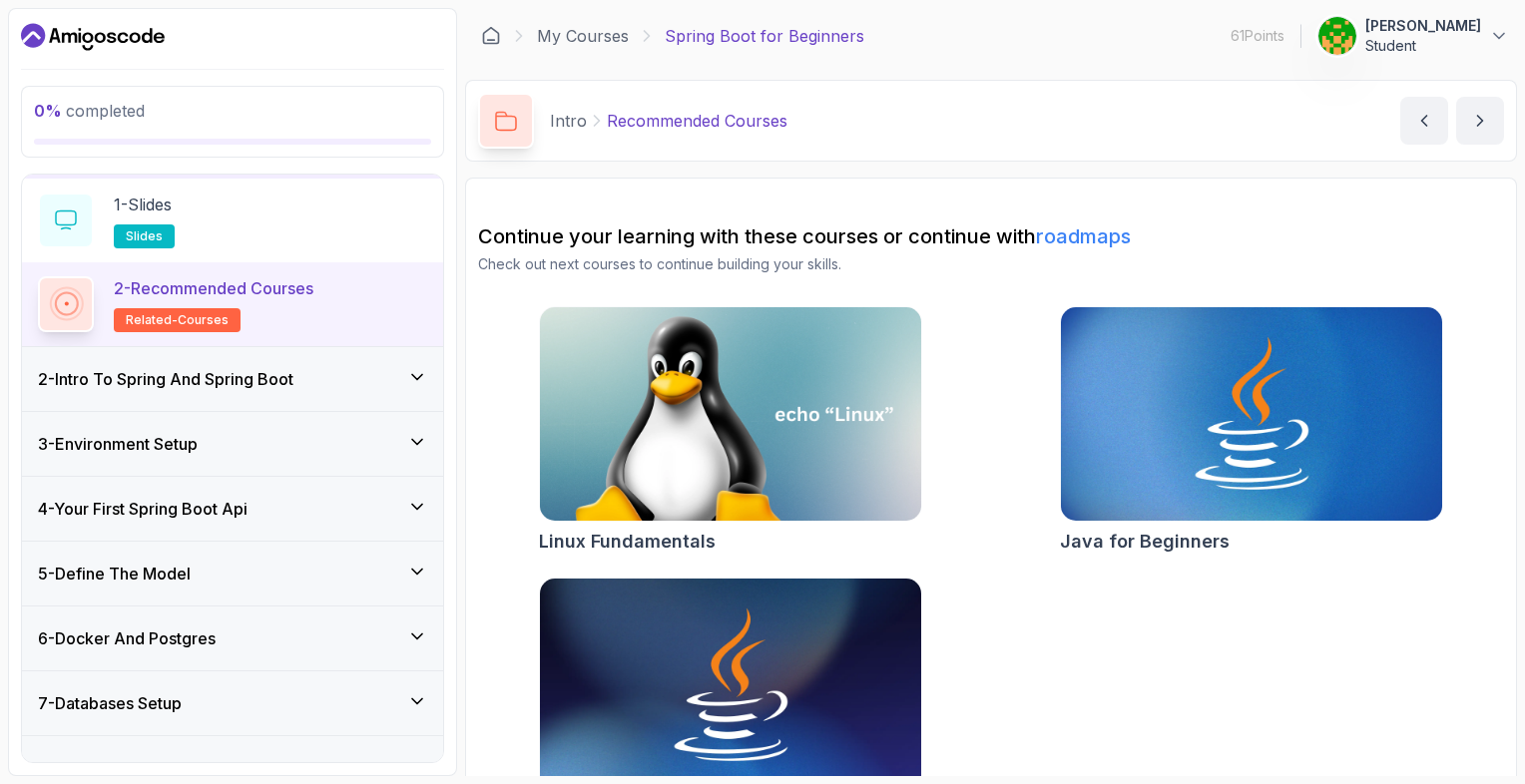 click on "2  -  Intro To Spring And Spring Boot" at bounding box center [166, 379] 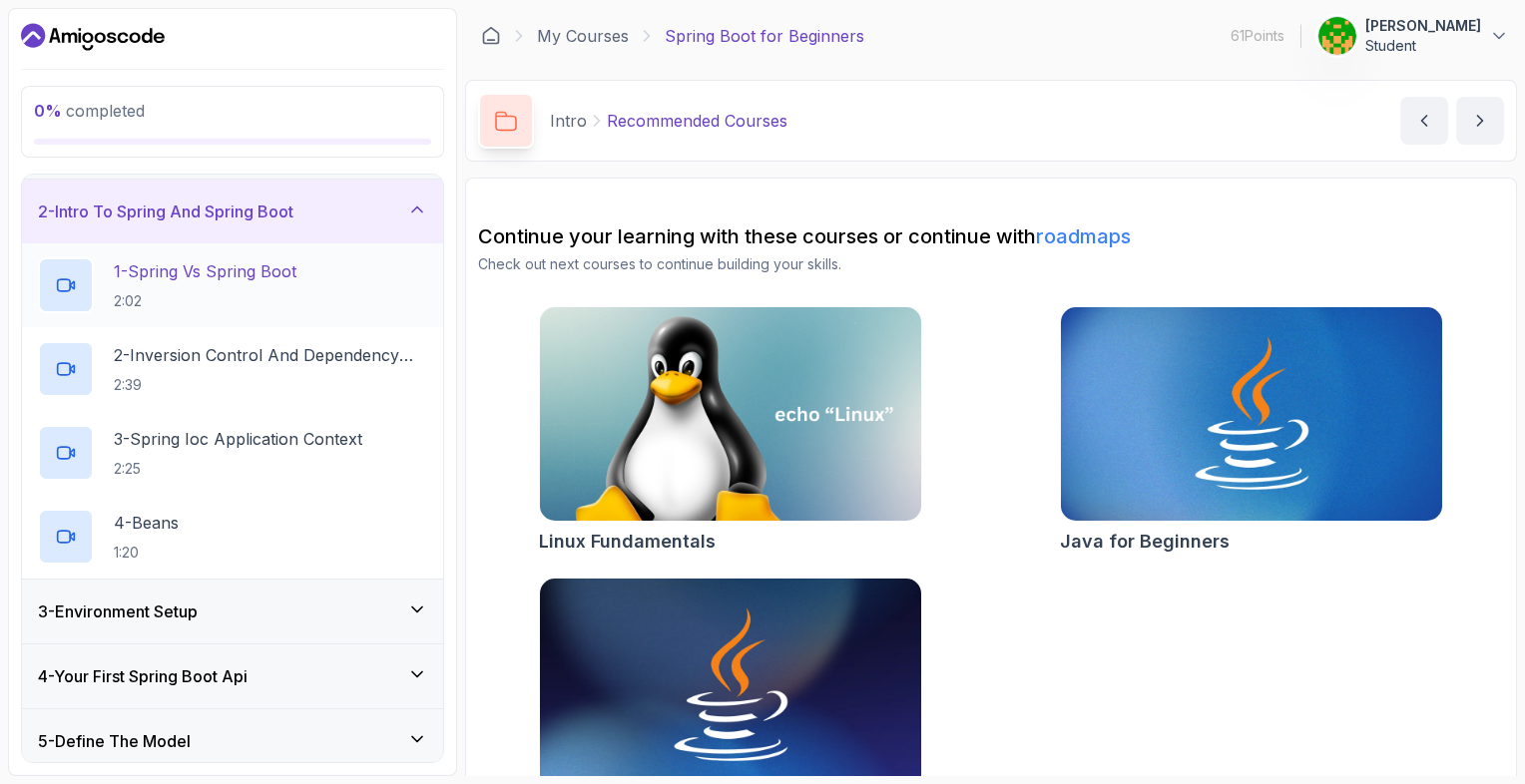 click on "2:02" at bounding box center [205, 301] 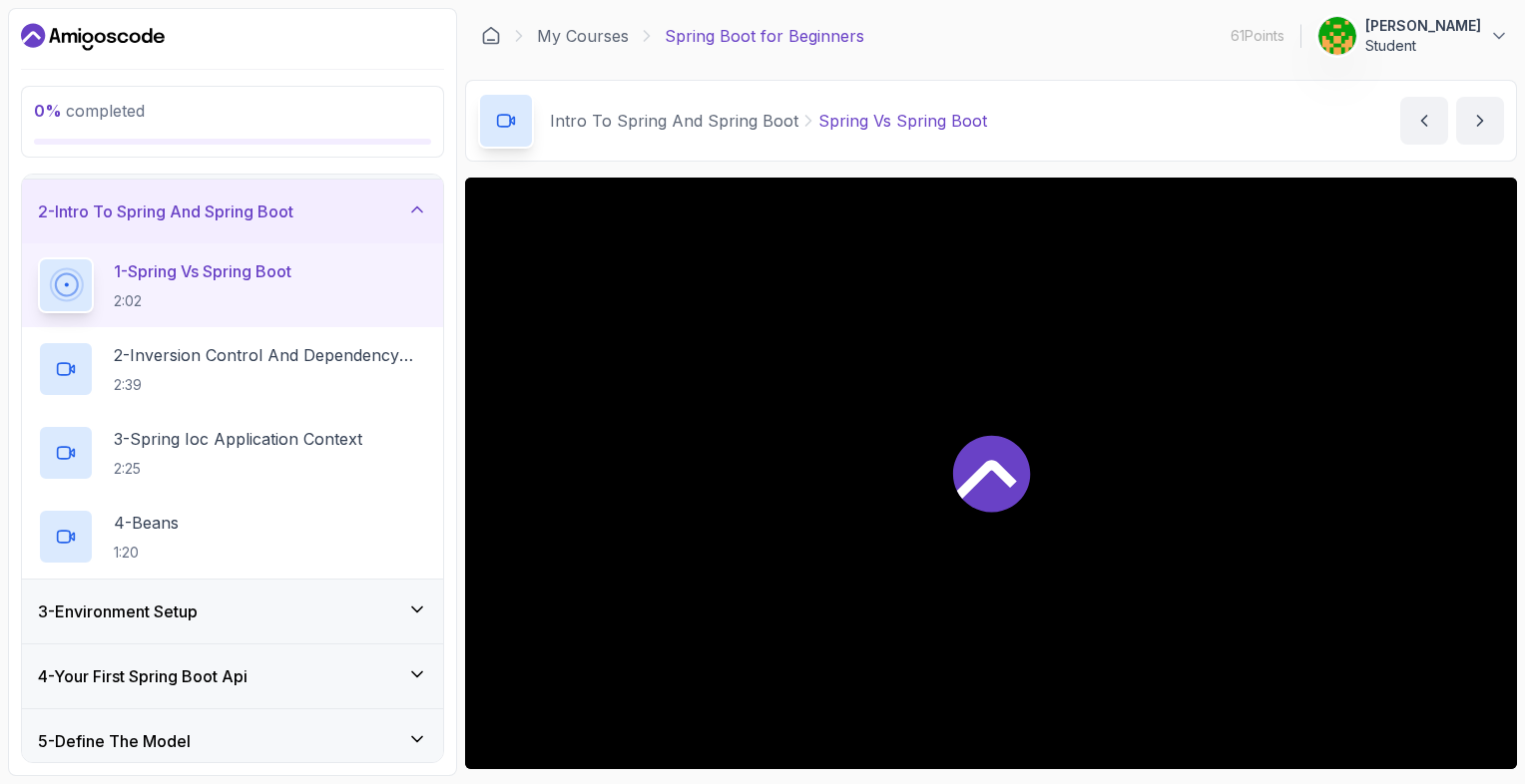 scroll, scrollTop: 0, scrollLeft: 0, axis: both 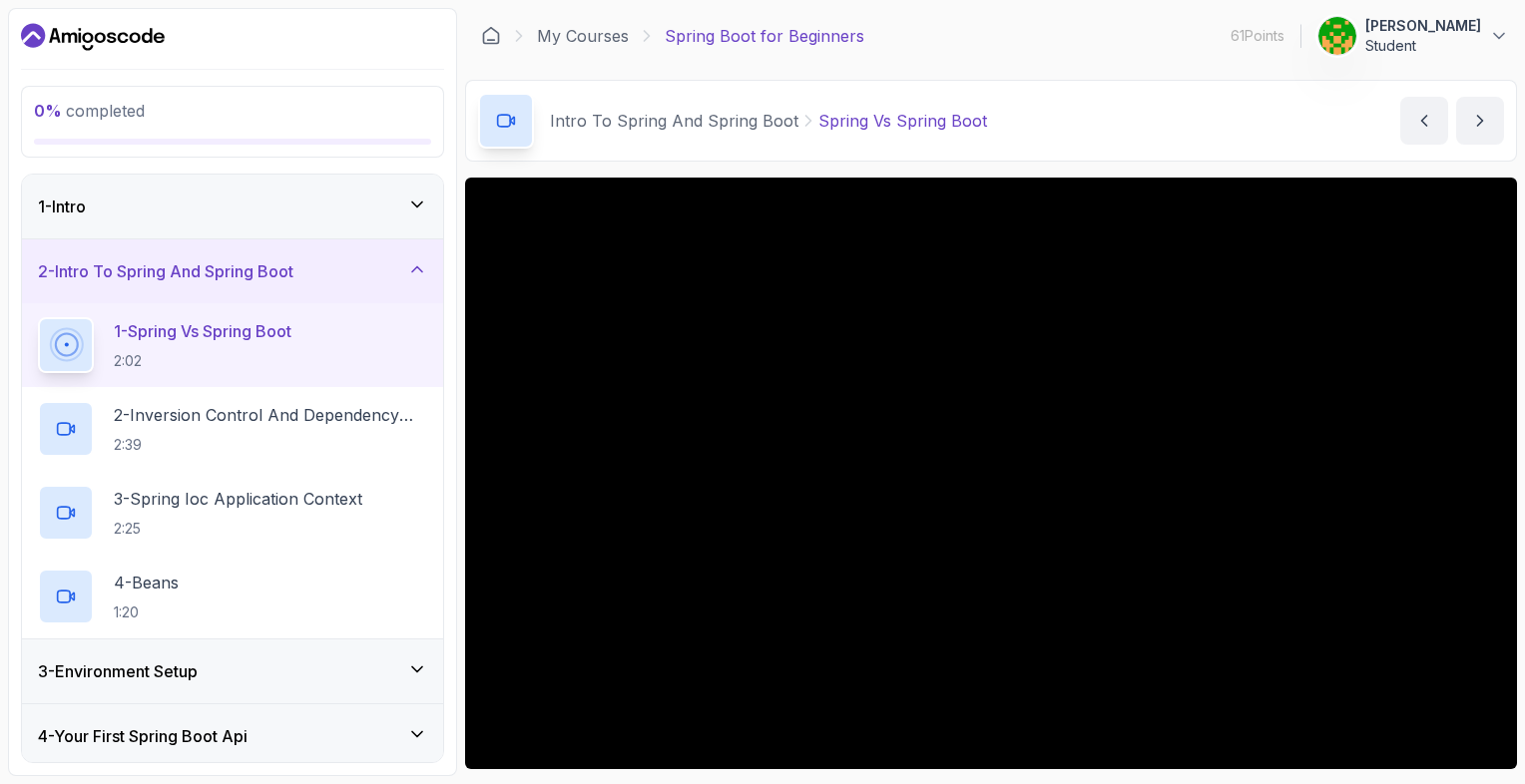 click on "1  -  Intro" at bounding box center (233, 206) 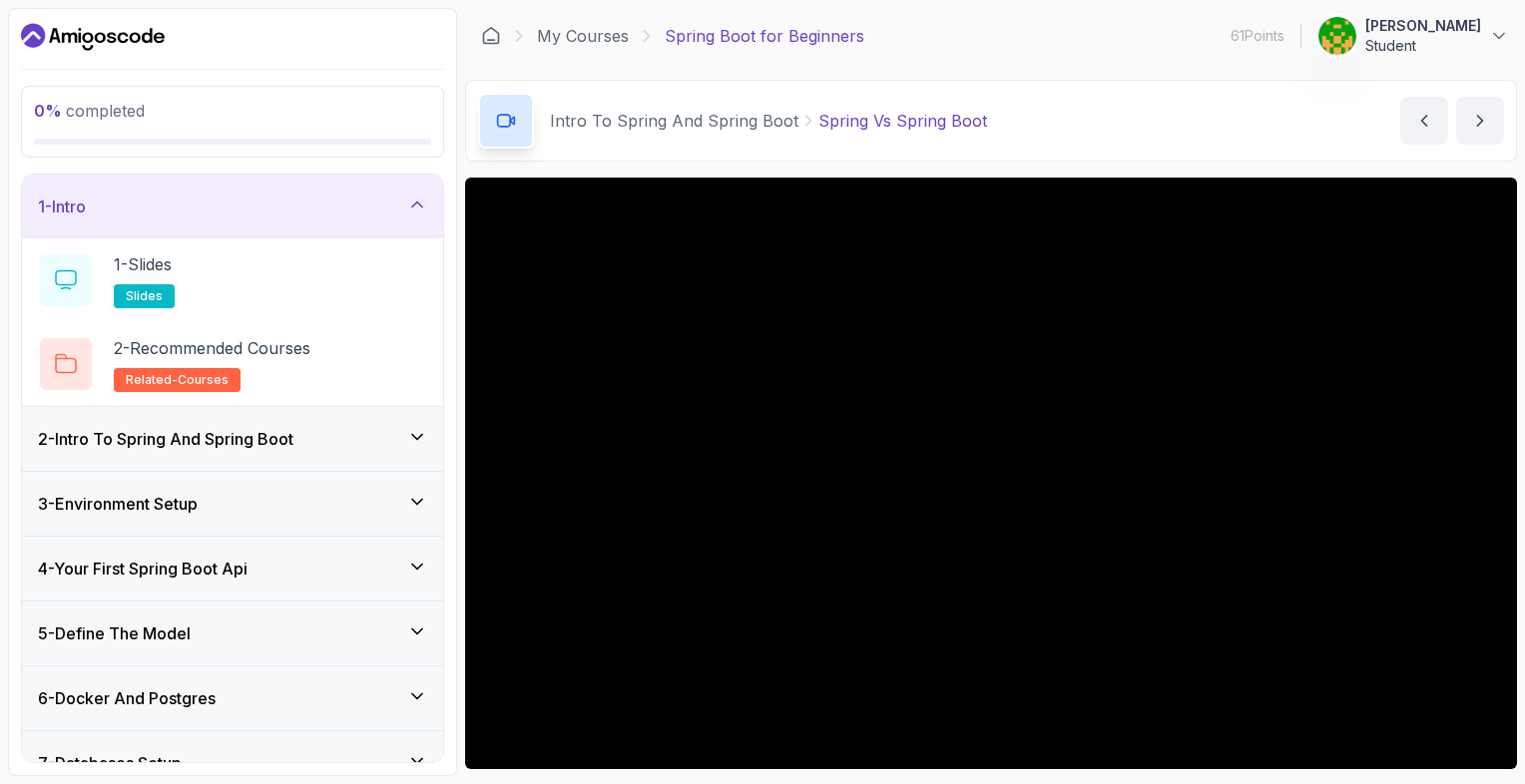 click on "2  -  Intro To Spring And Spring Boot" at bounding box center [166, 439] 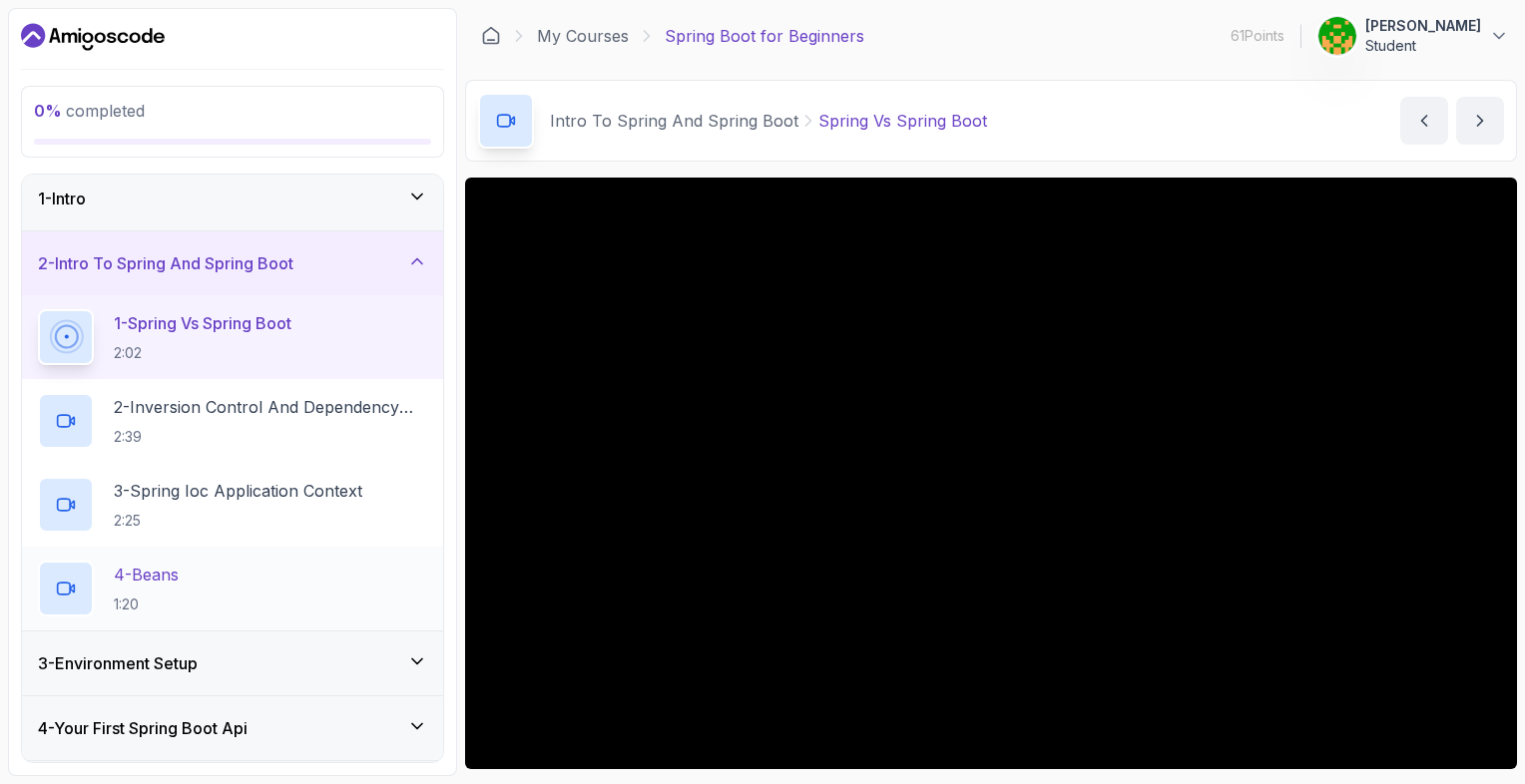 scroll, scrollTop: 0, scrollLeft: 0, axis: both 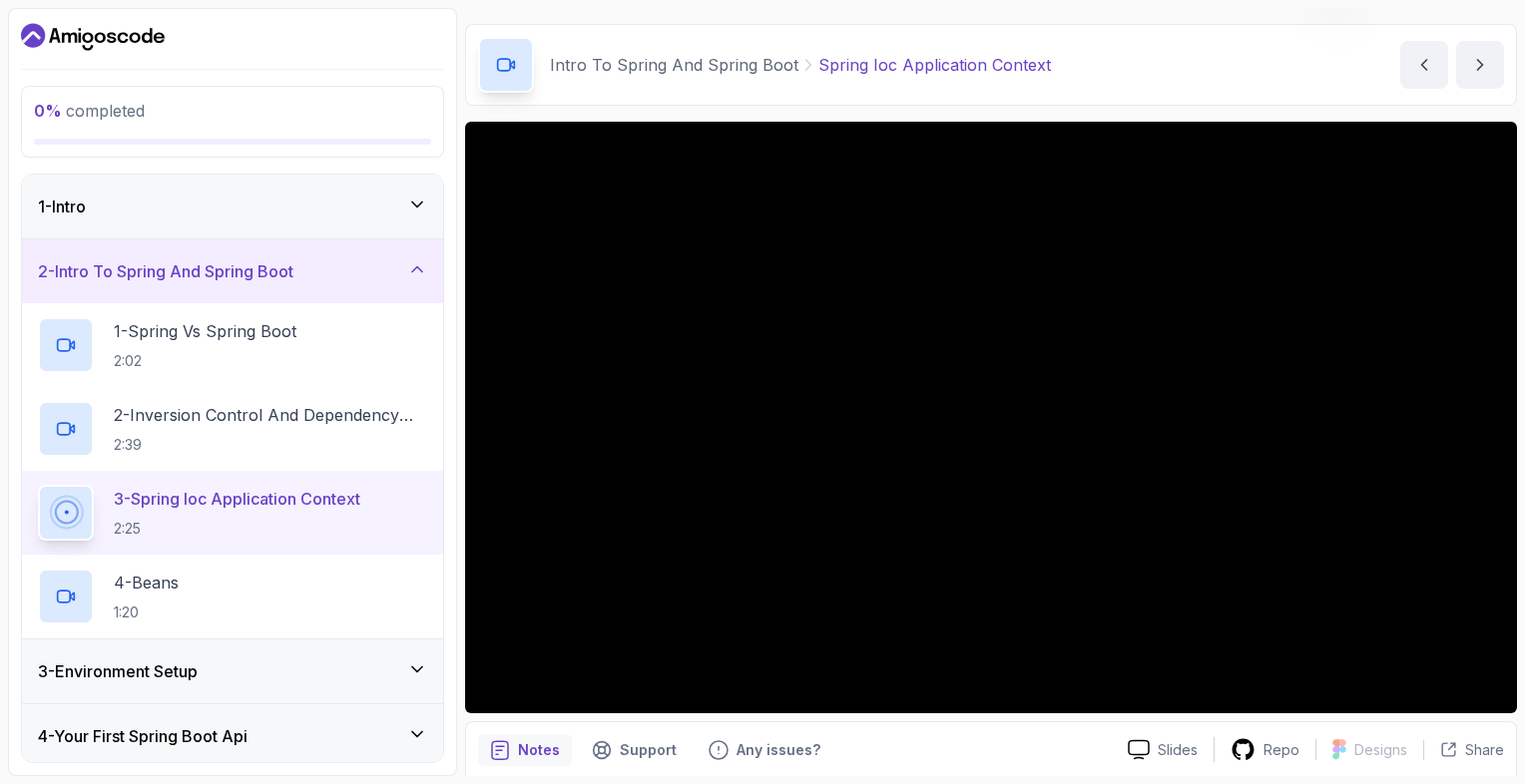 type 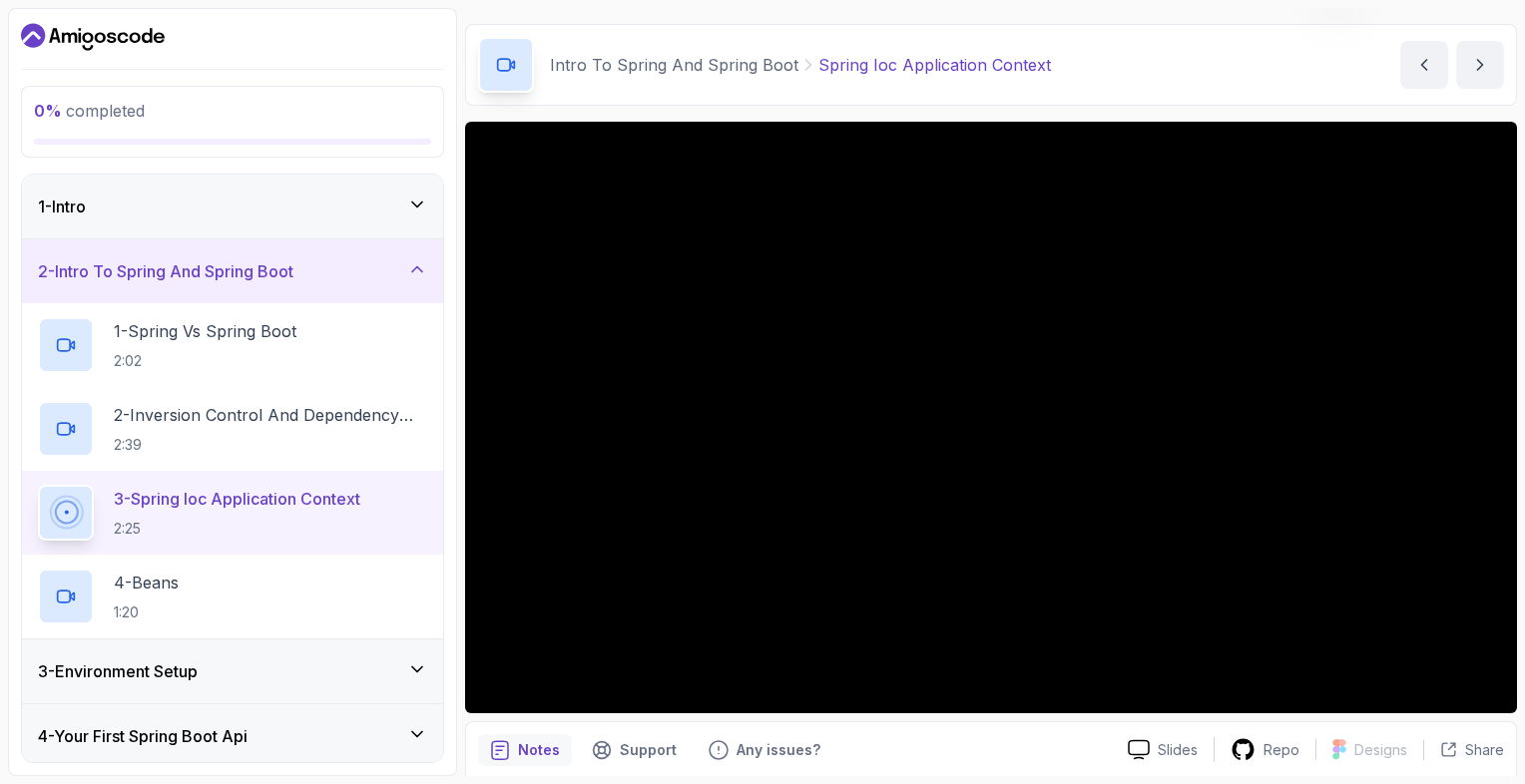 click on "2  -  Intro To Spring And Spring Boot" at bounding box center [233, 271] 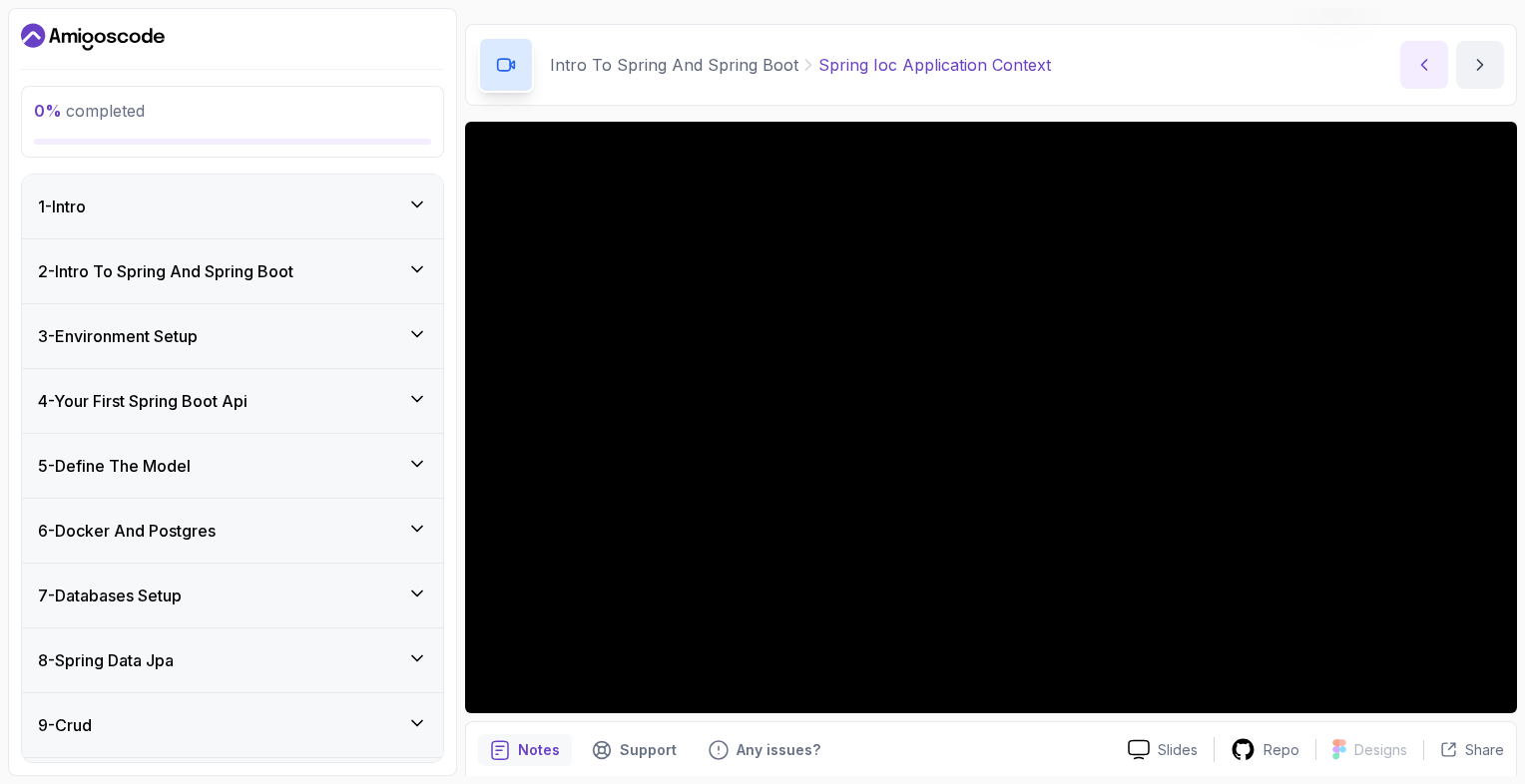 click at bounding box center [1424, 65] 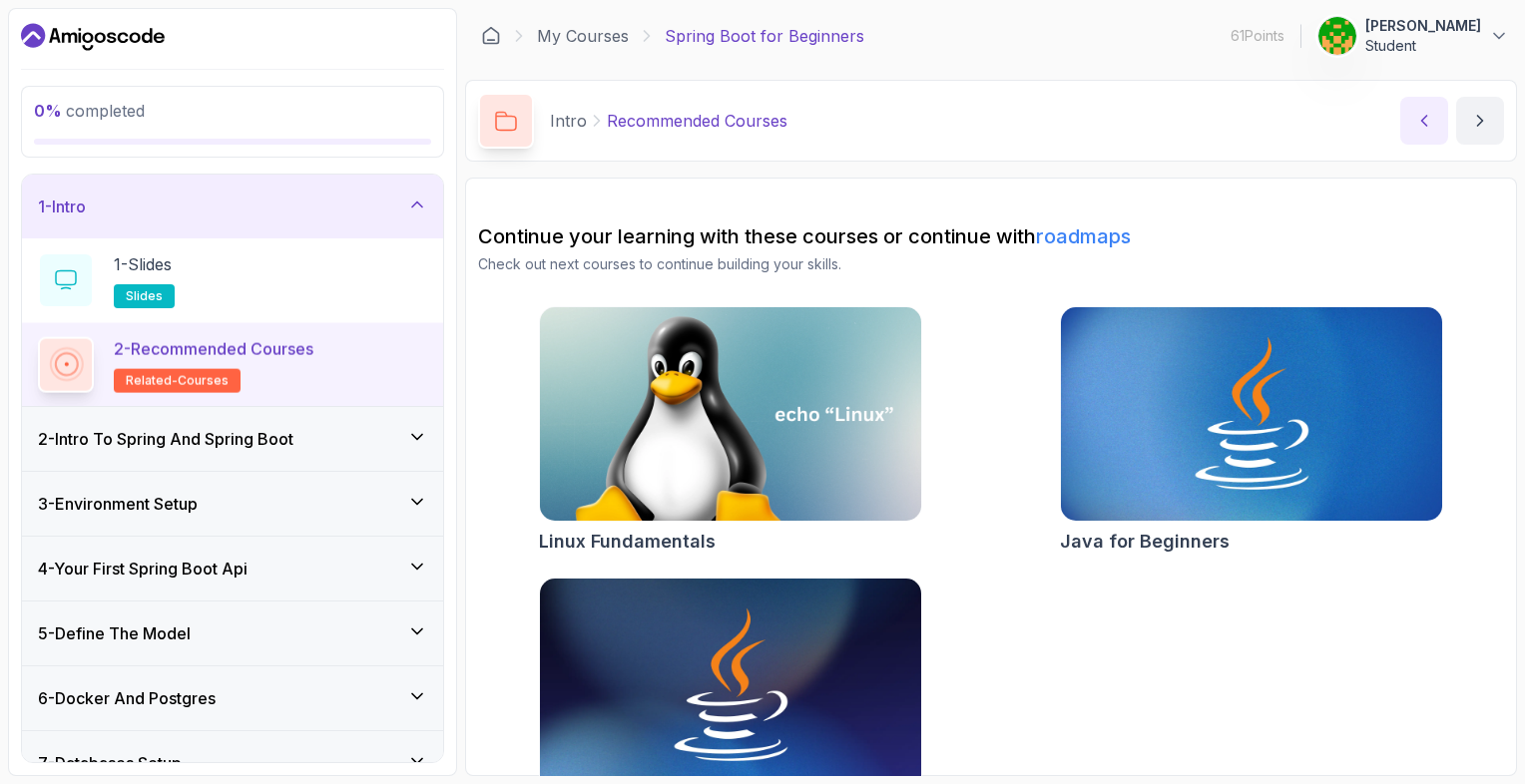 scroll, scrollTop: 0, scrollLeft: 0, axis: both 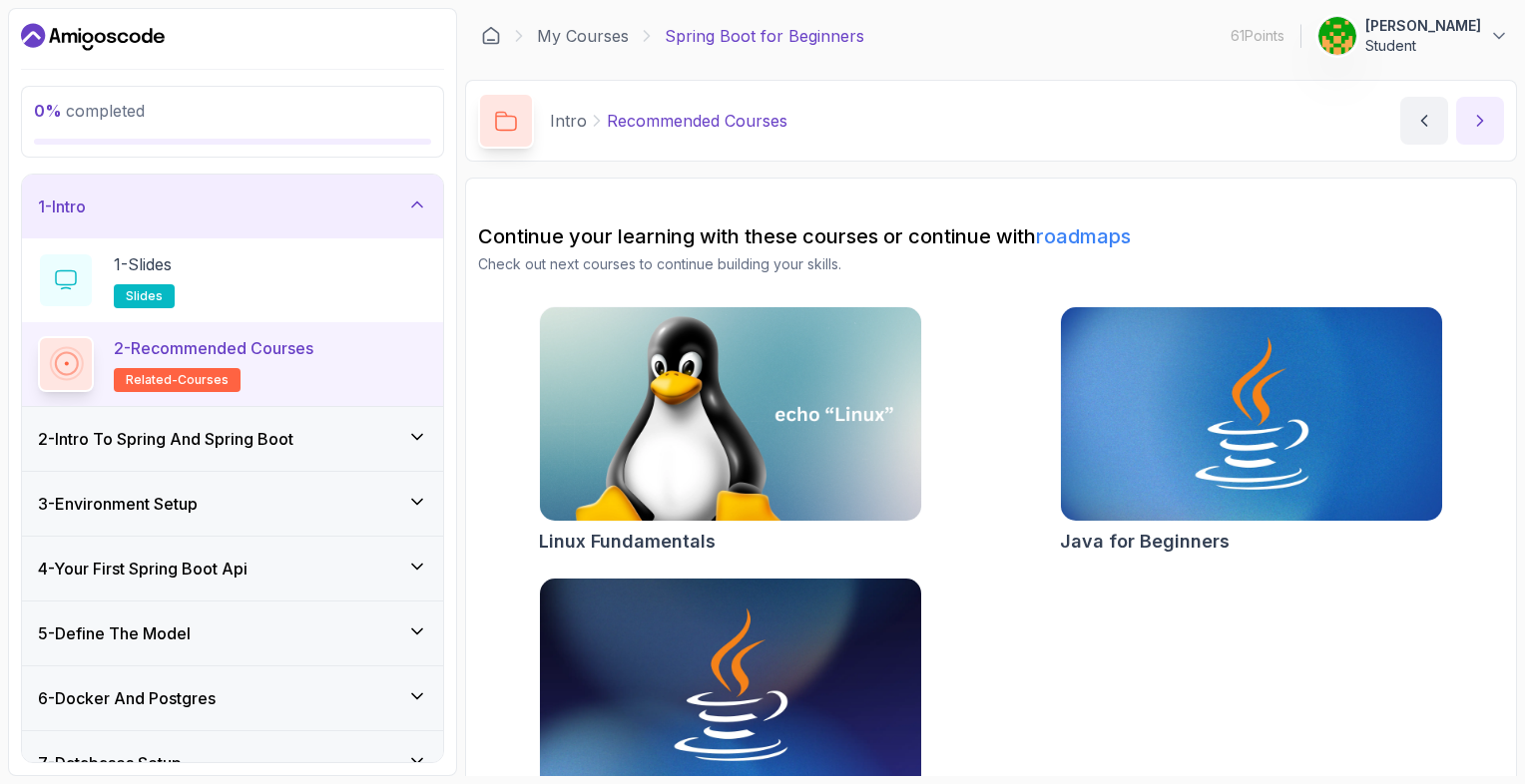 click 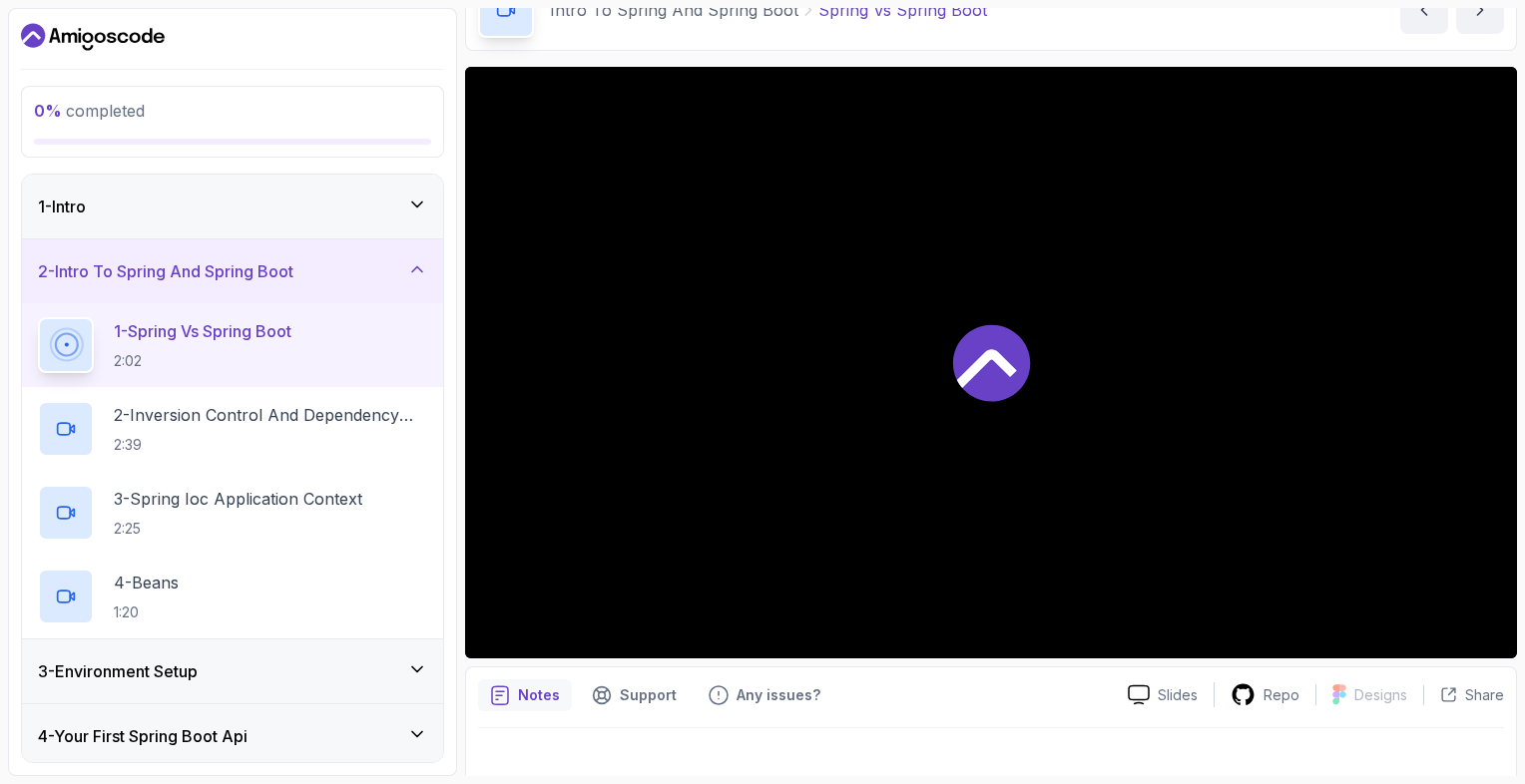 scroll, scrollTop: 112, scrollLeft: 0, axis: vertical 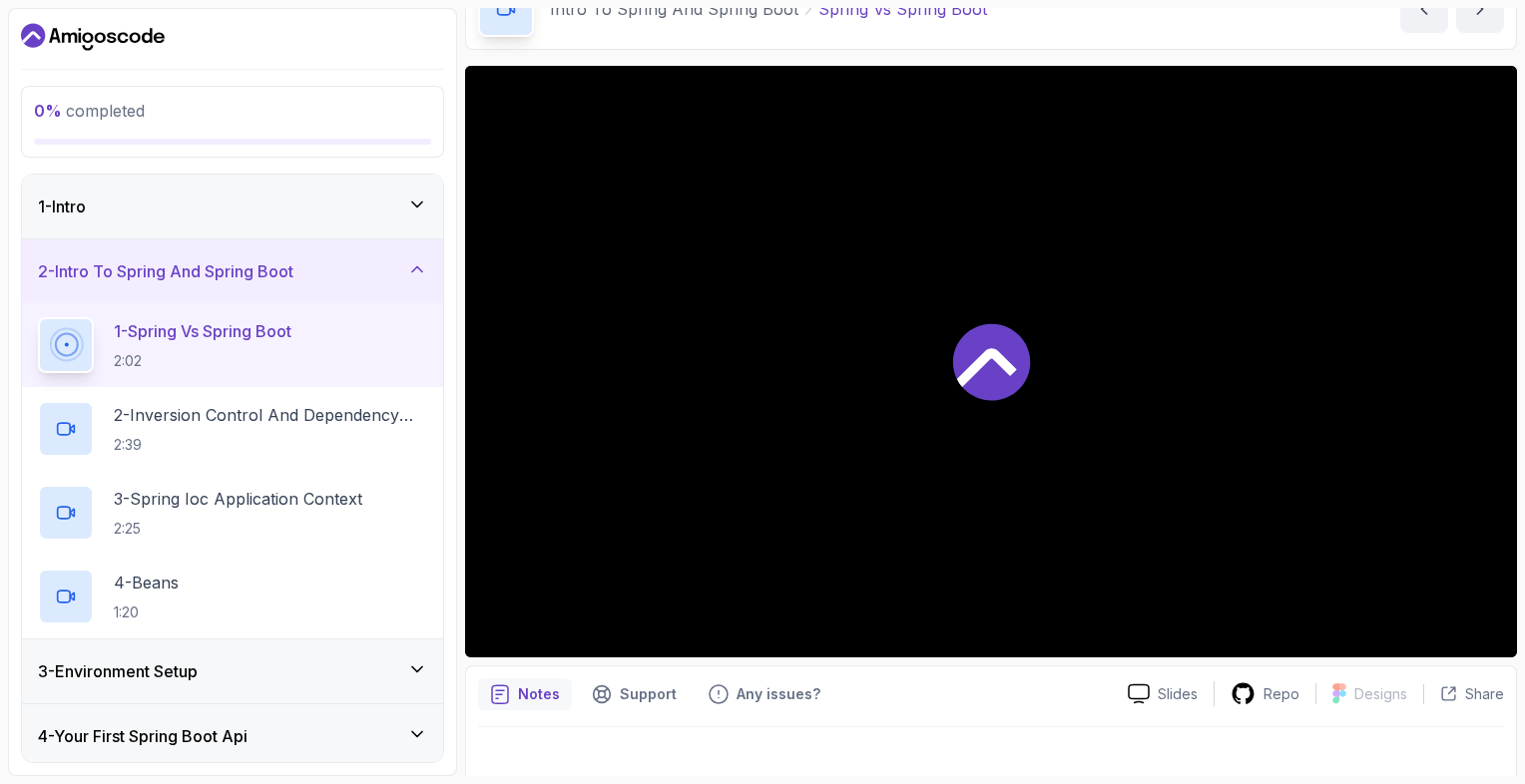 click at bounding box center (991, 361) 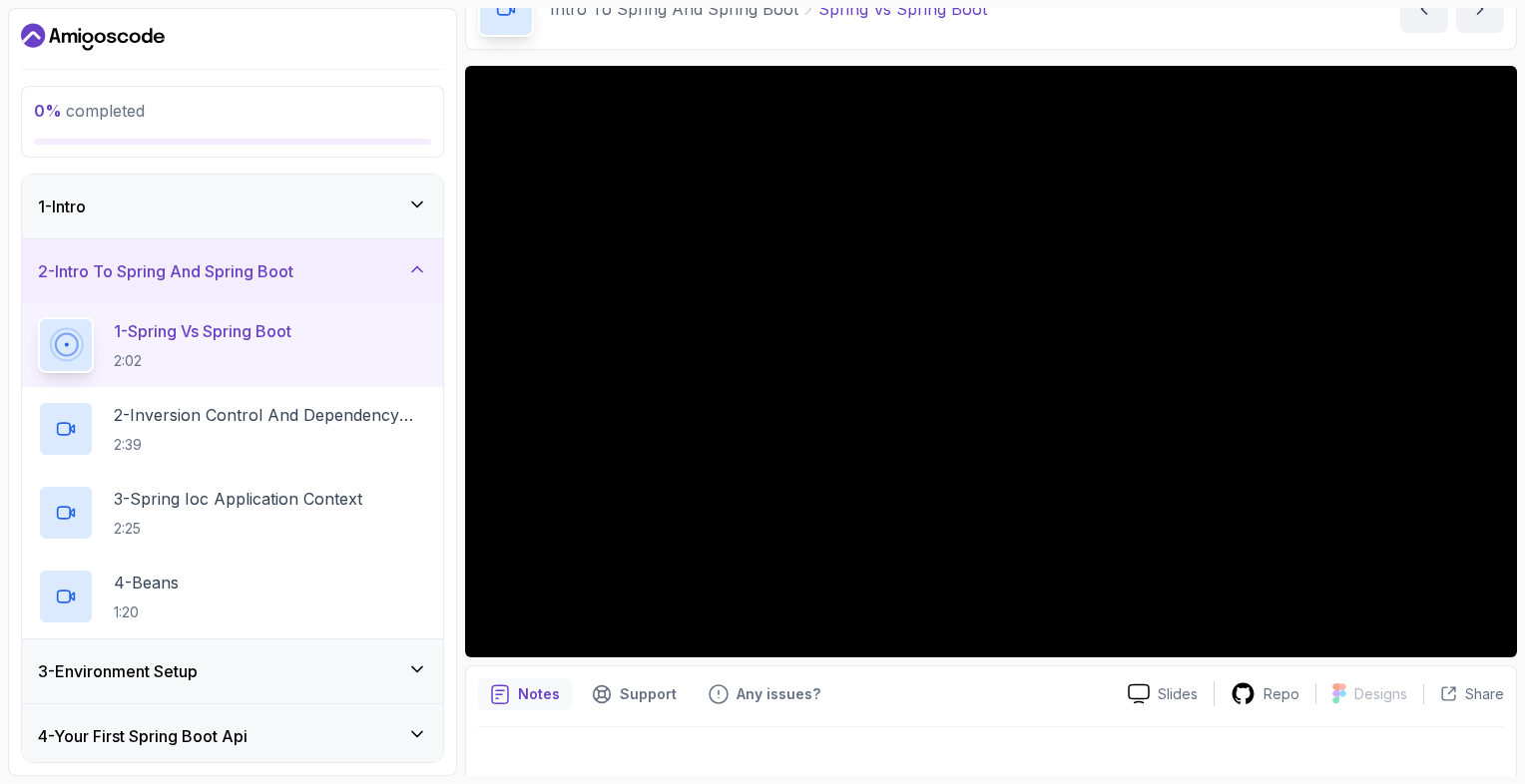 click on "Notes Support Any issues? Slides Repo Designs Design not available Share" at bounding box center [991, 730] 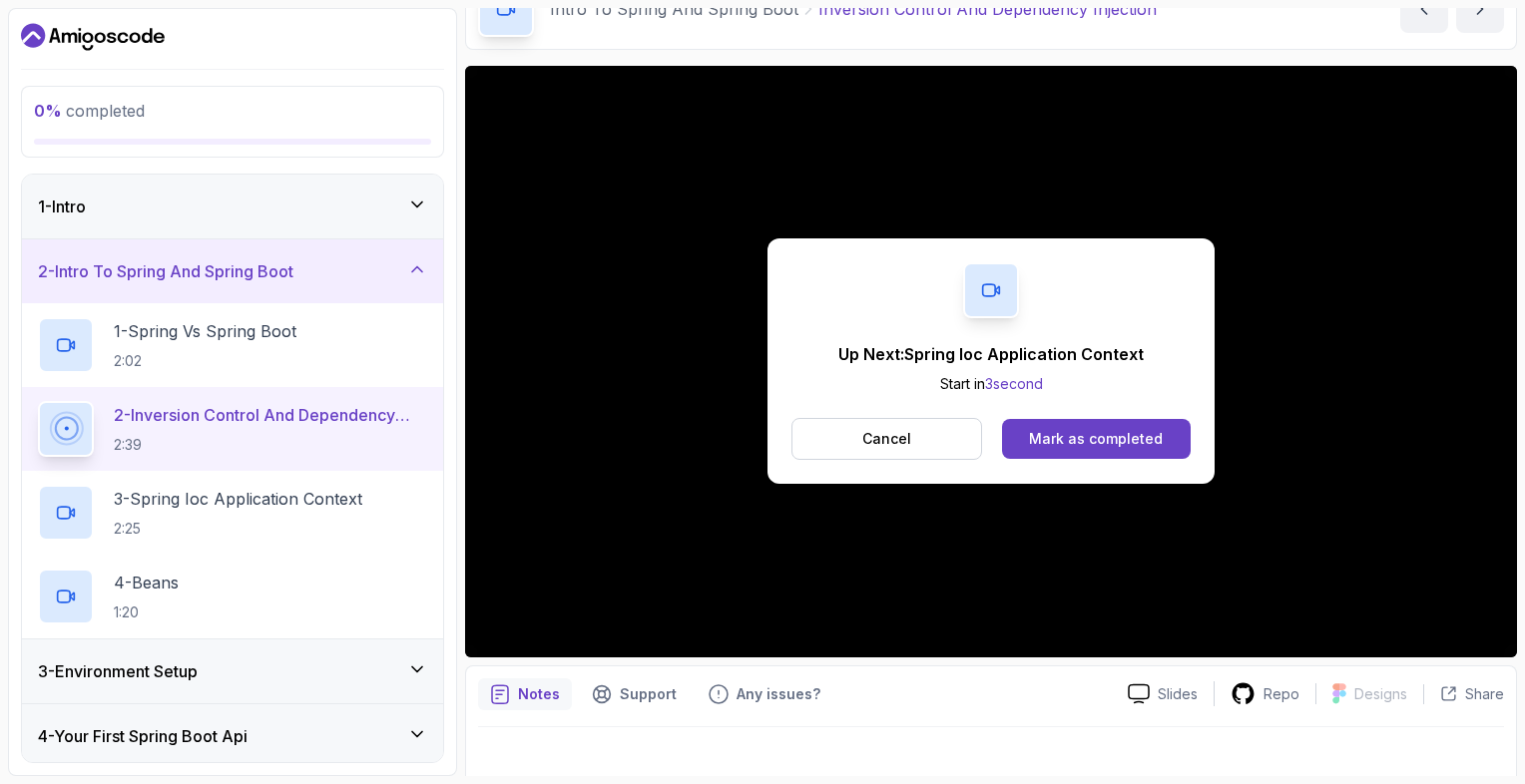 scroll, scrollTop: 0, scrollLeft: 0, axis: both 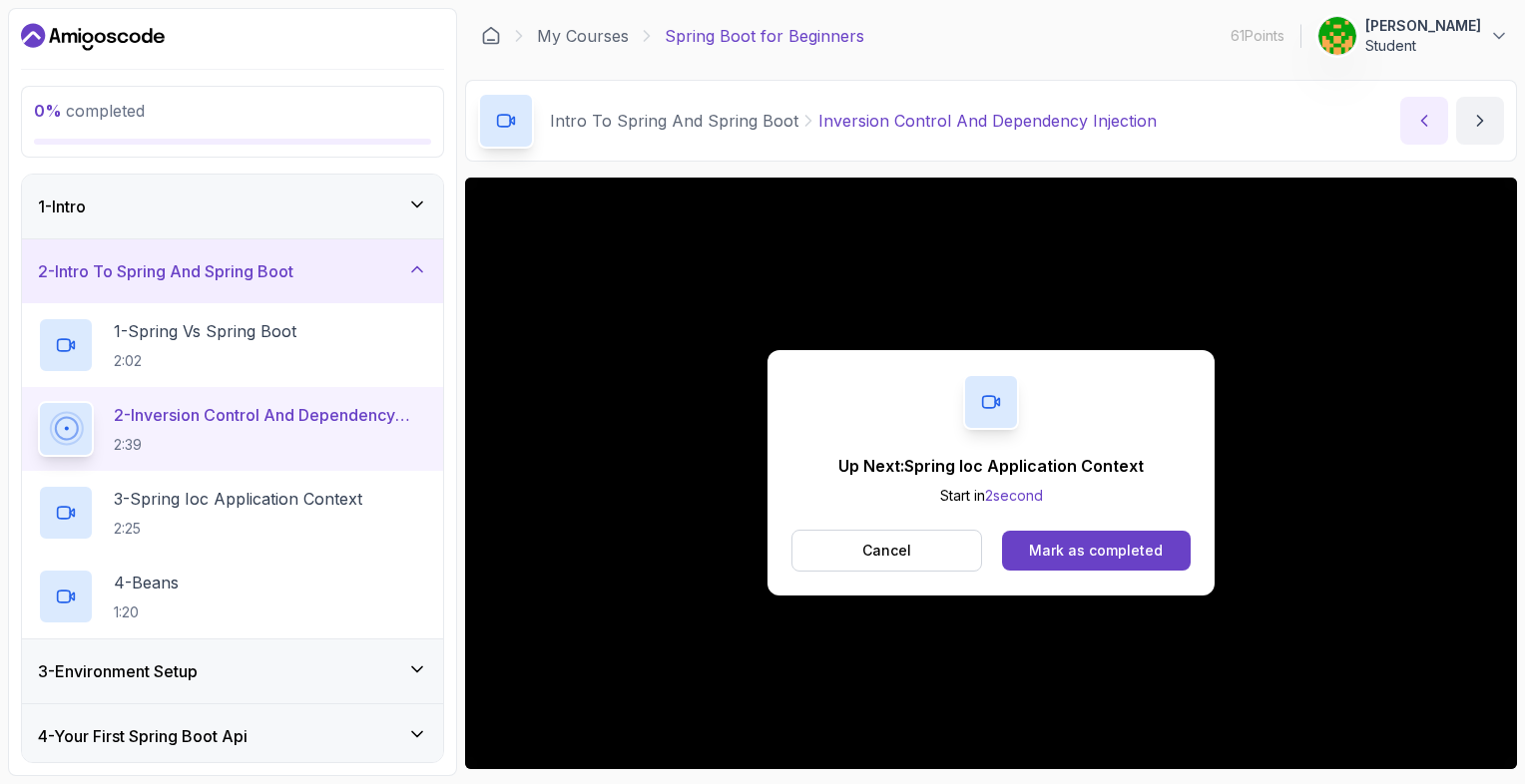 click at bounding box center [1424, 121] 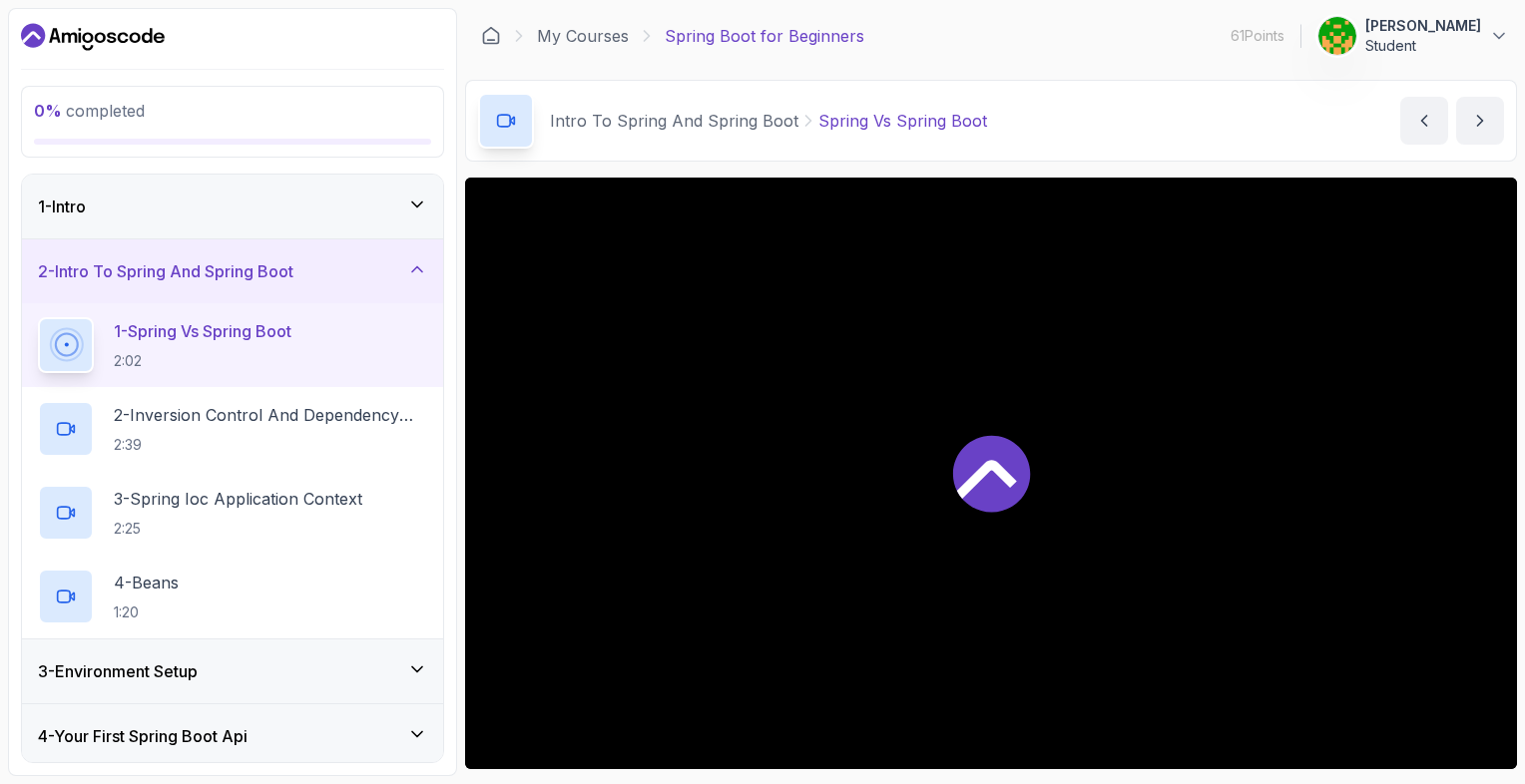 scroll, scrollTop: 82, scrollLeft: 0, axis: vertical 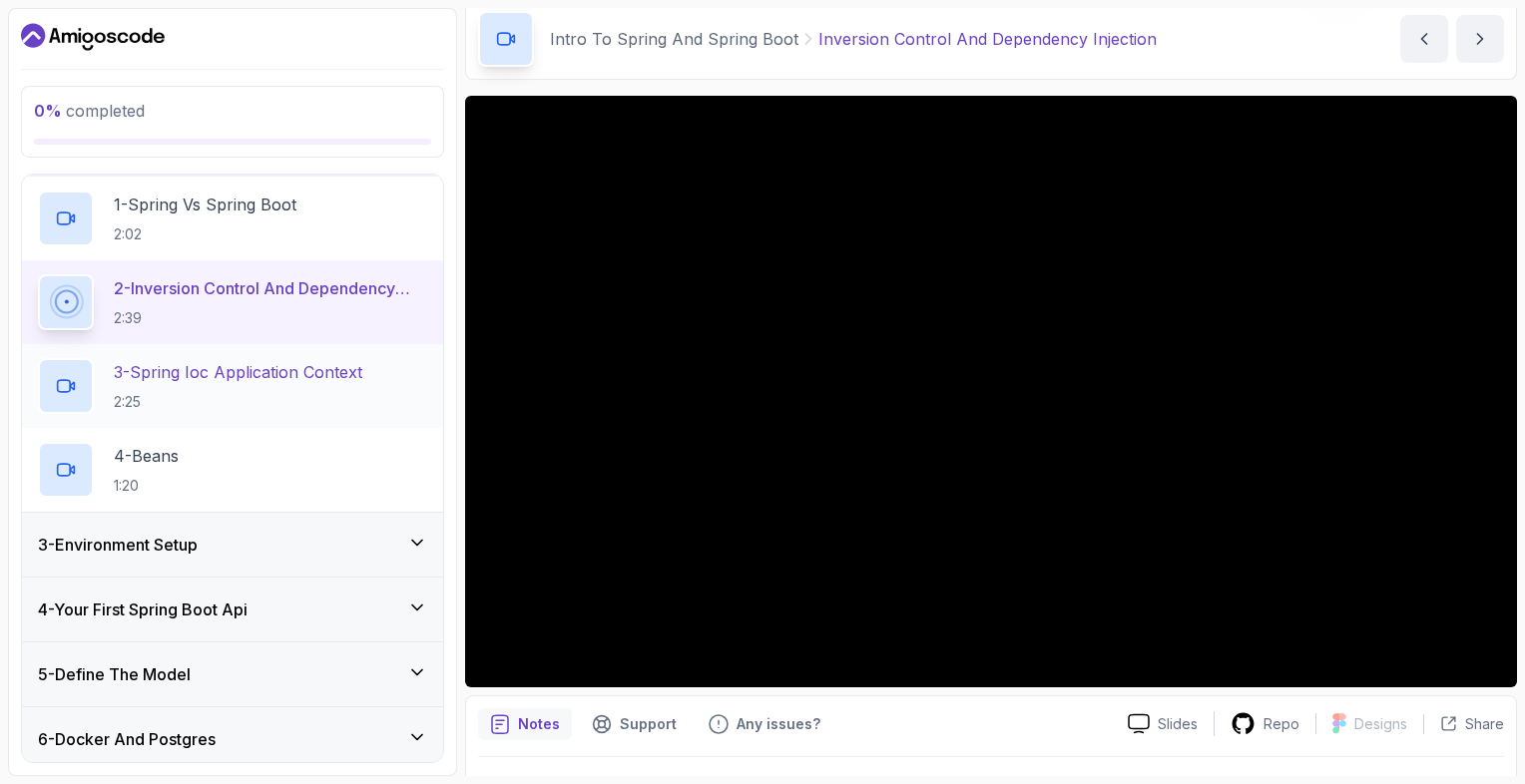 click on "3  -  Environment Setup" at bounding box center [233, 545] 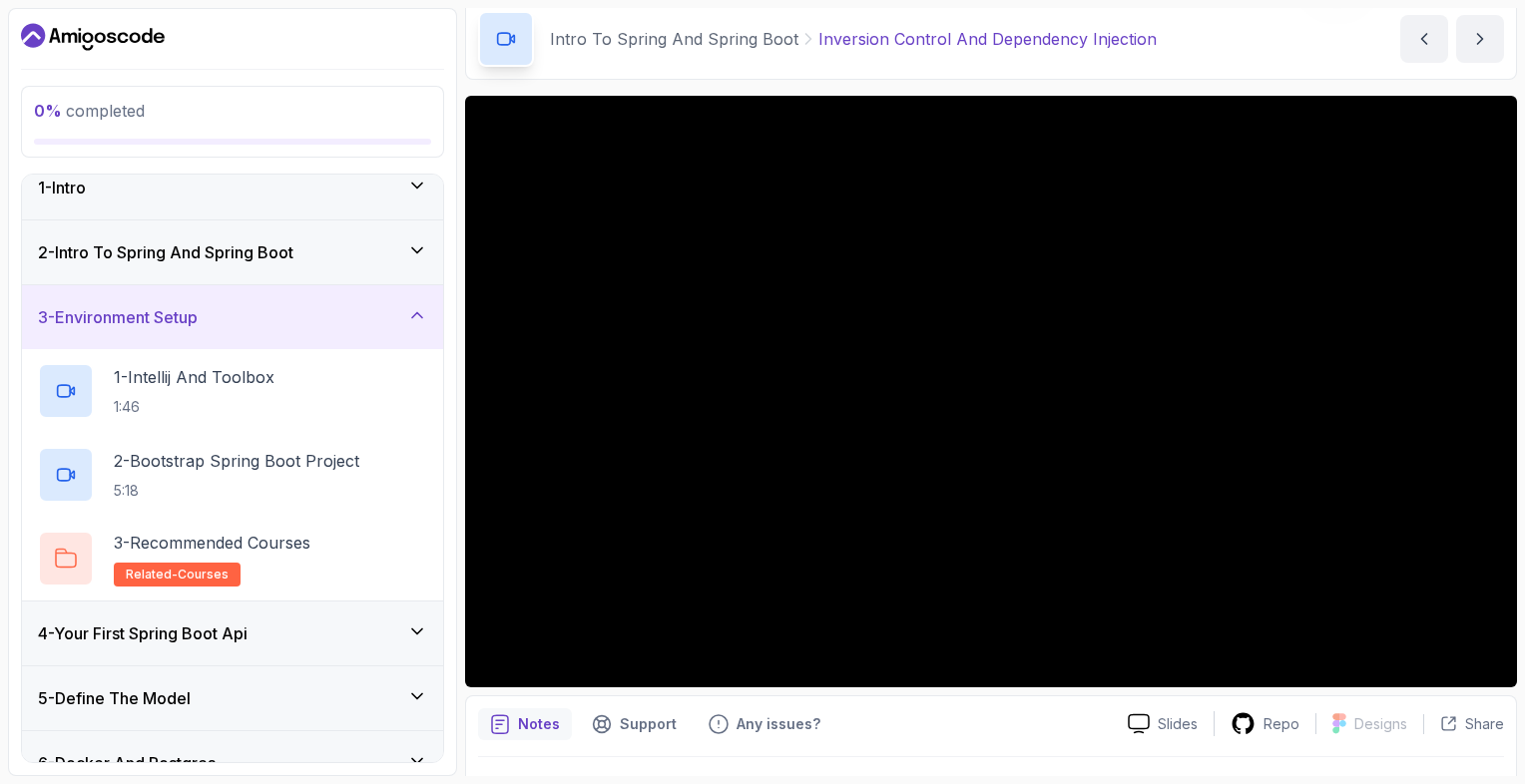 scroll, scrollTop: 0, scrollLeft: 0, axis: both 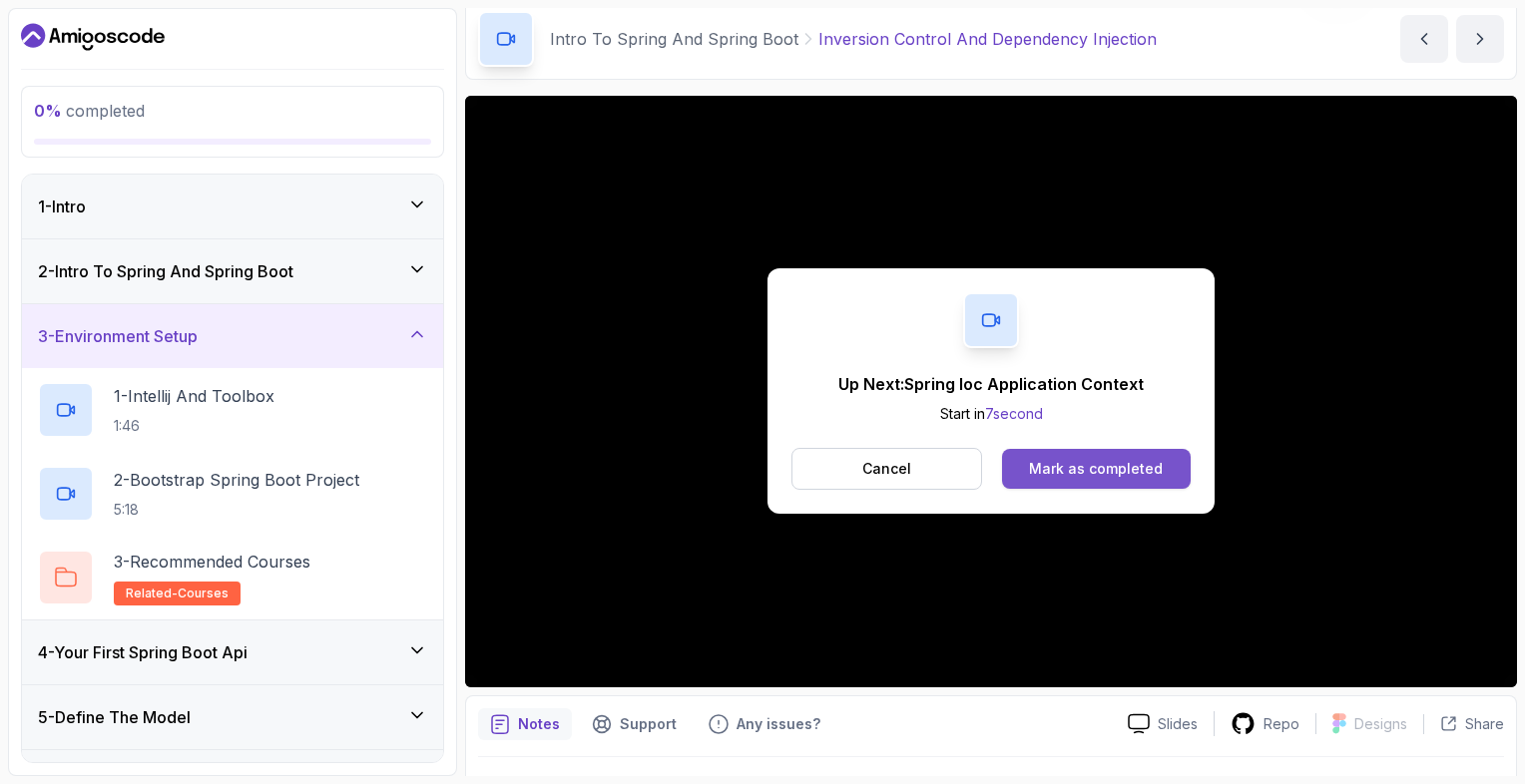 click on "Mark as completed" at bounding box center (1096, 469) 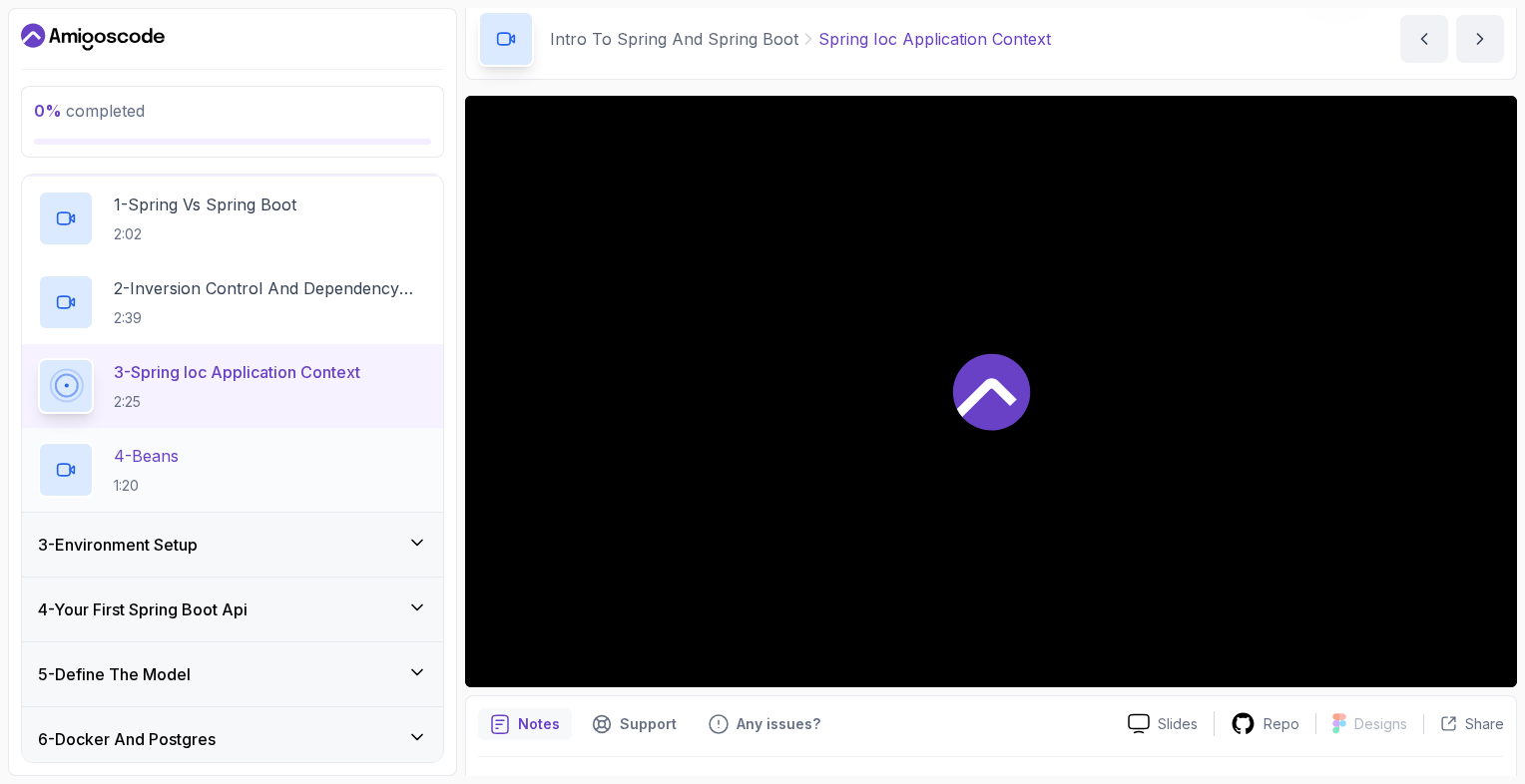 scroll, scrollTop: 128, scrollLeft: 0, axis: vertical 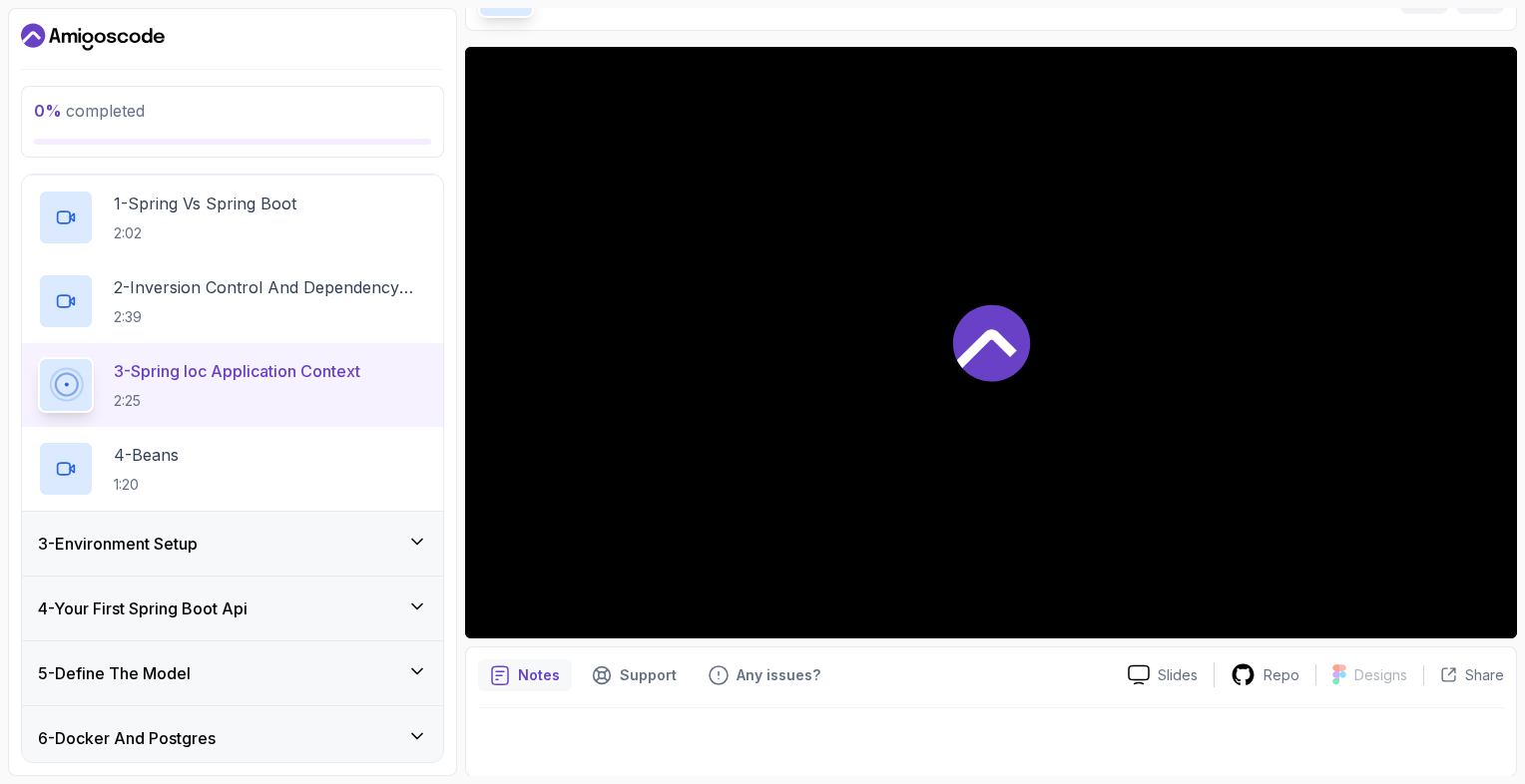 click at bounding box center [991, 342] 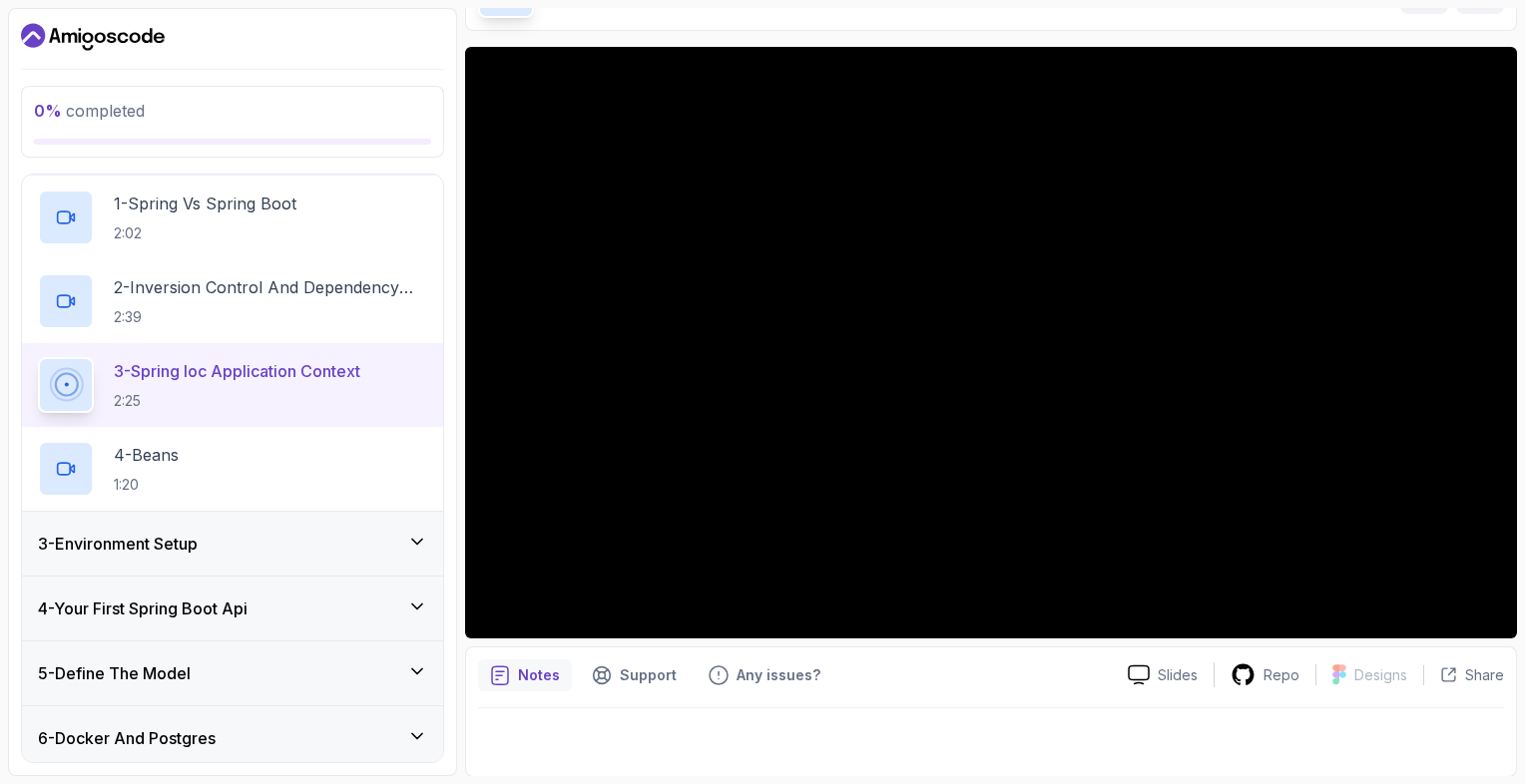 scroll, scrollTop: 0, scrollLeft: 0, axis: both 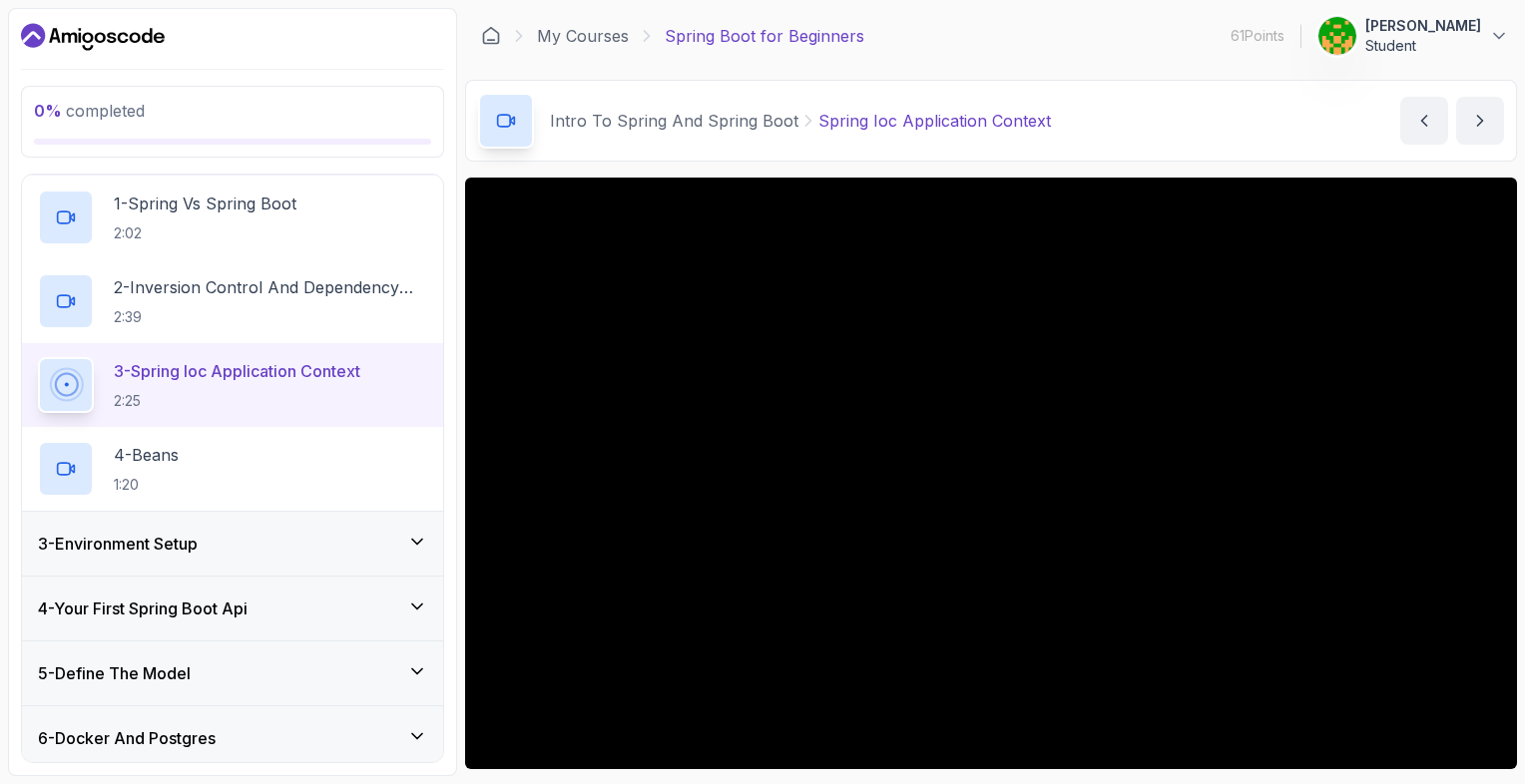 click on "My Courses Spring Boot for Beginners 61  Points 1 [PERSON_NAME] Student" at bounding box center [991, 36] 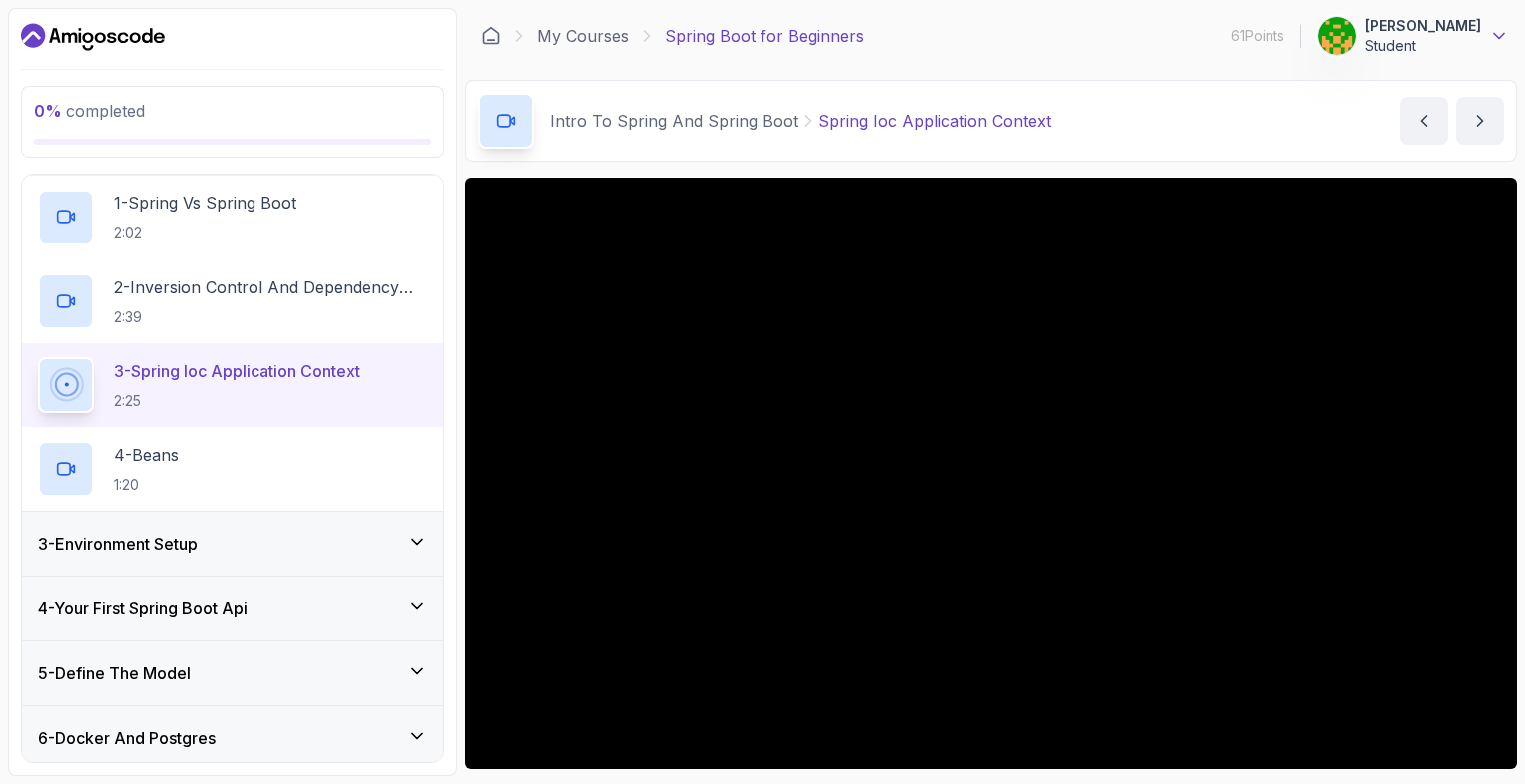 click 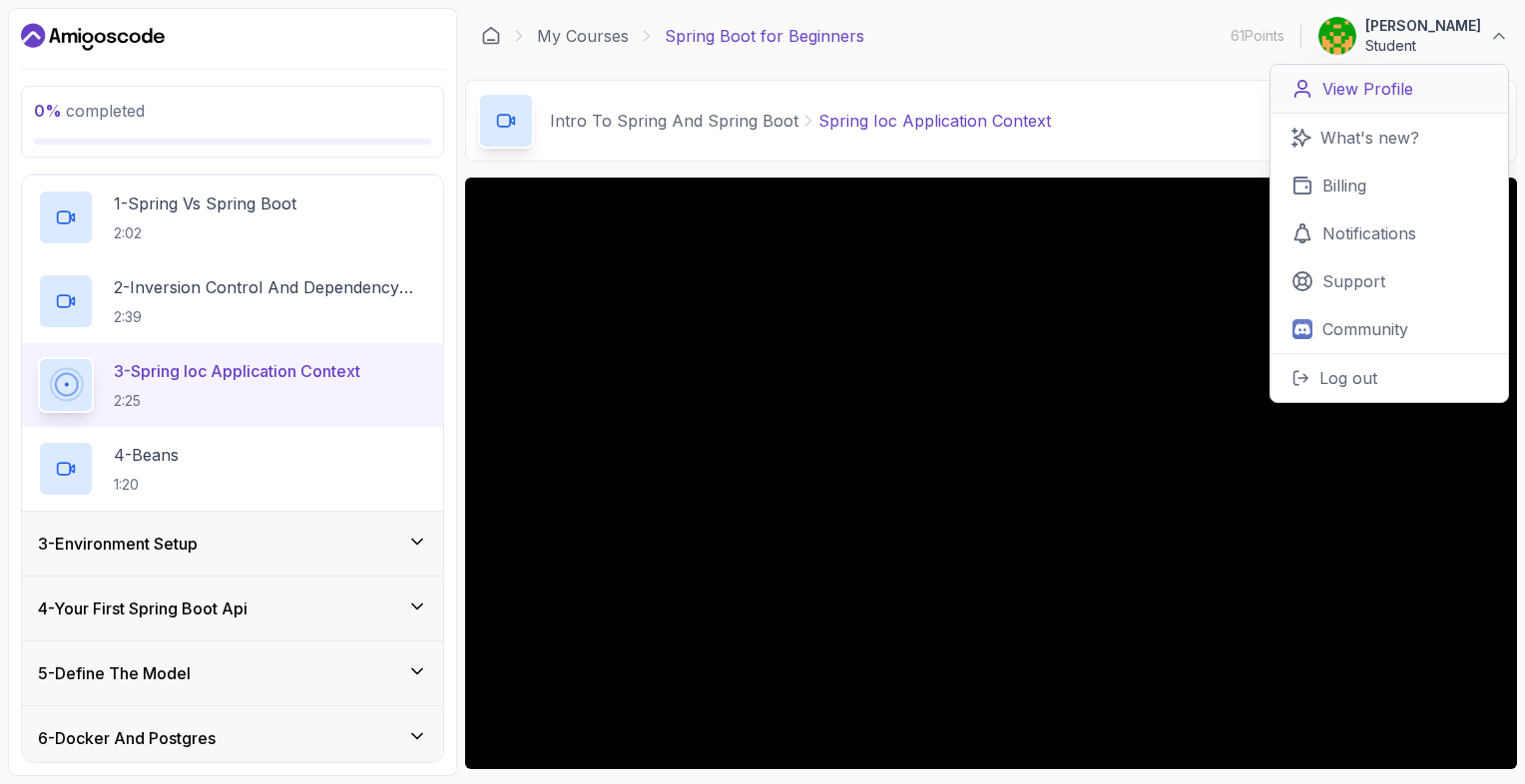 click on "View Profile" at bounding box center [1367, 89] 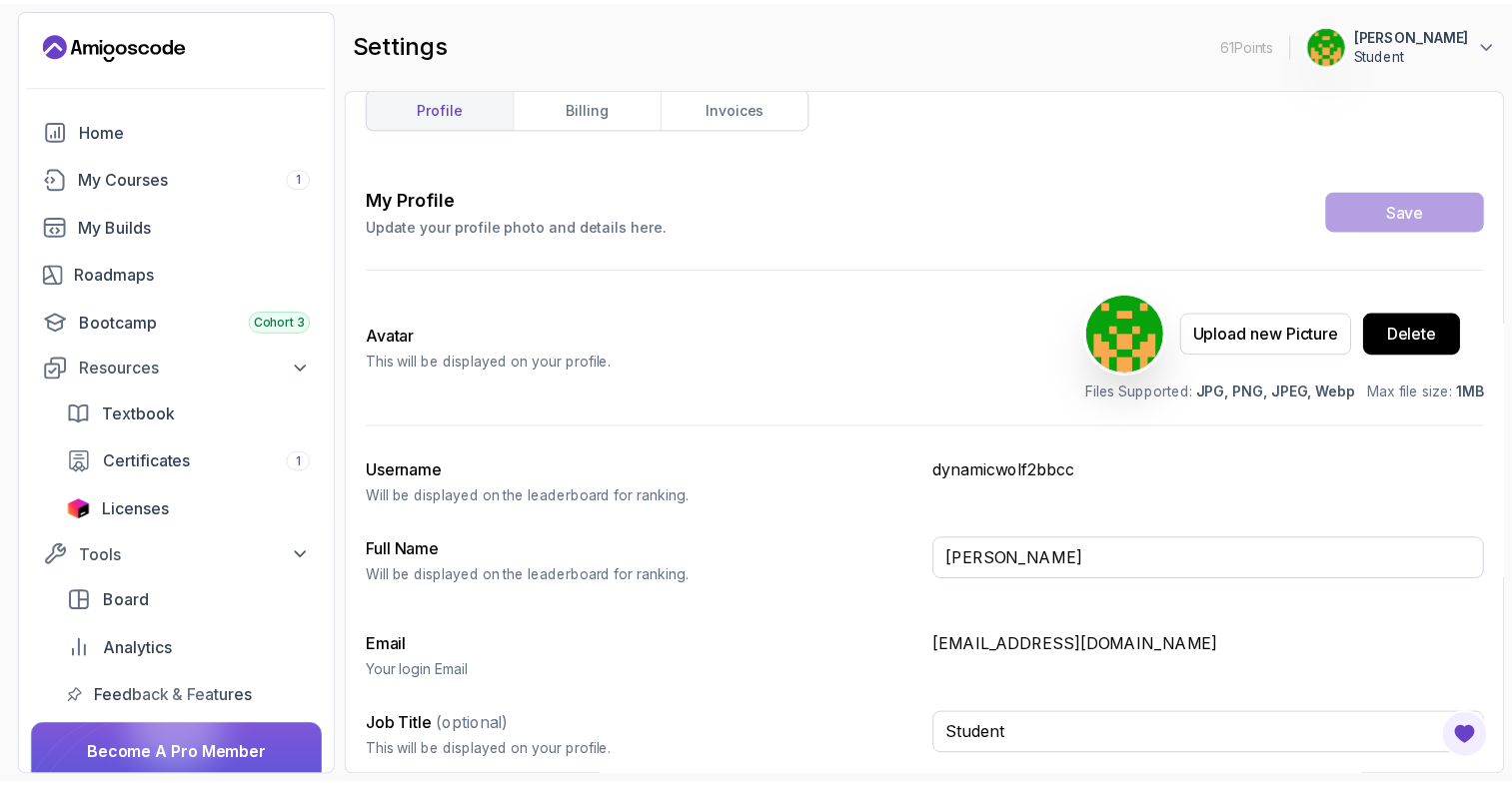 scroll, scrollTop: 0, scrollLeft: 0, axis: both 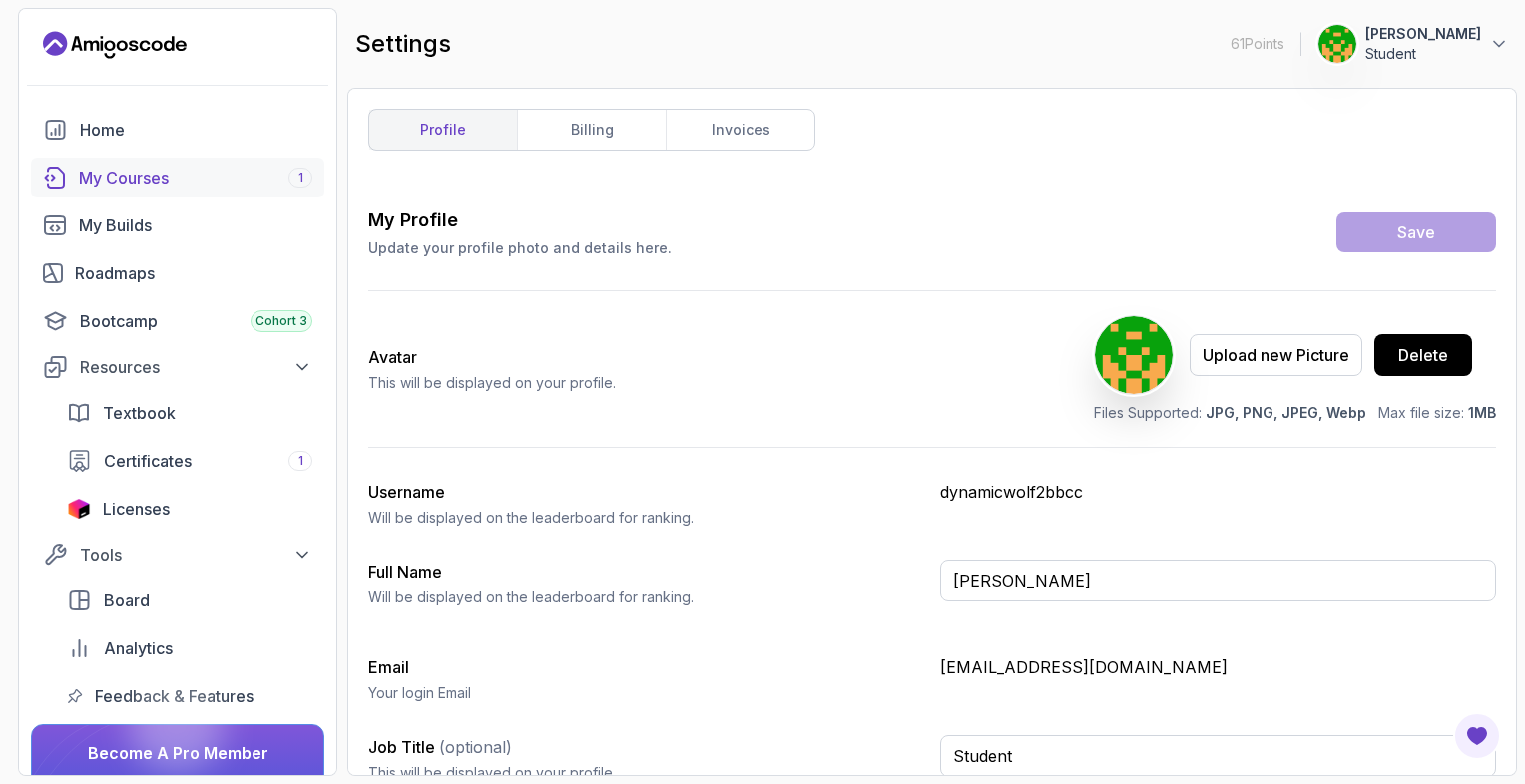click on "My Courses 1" at bounding box center [178, 178] 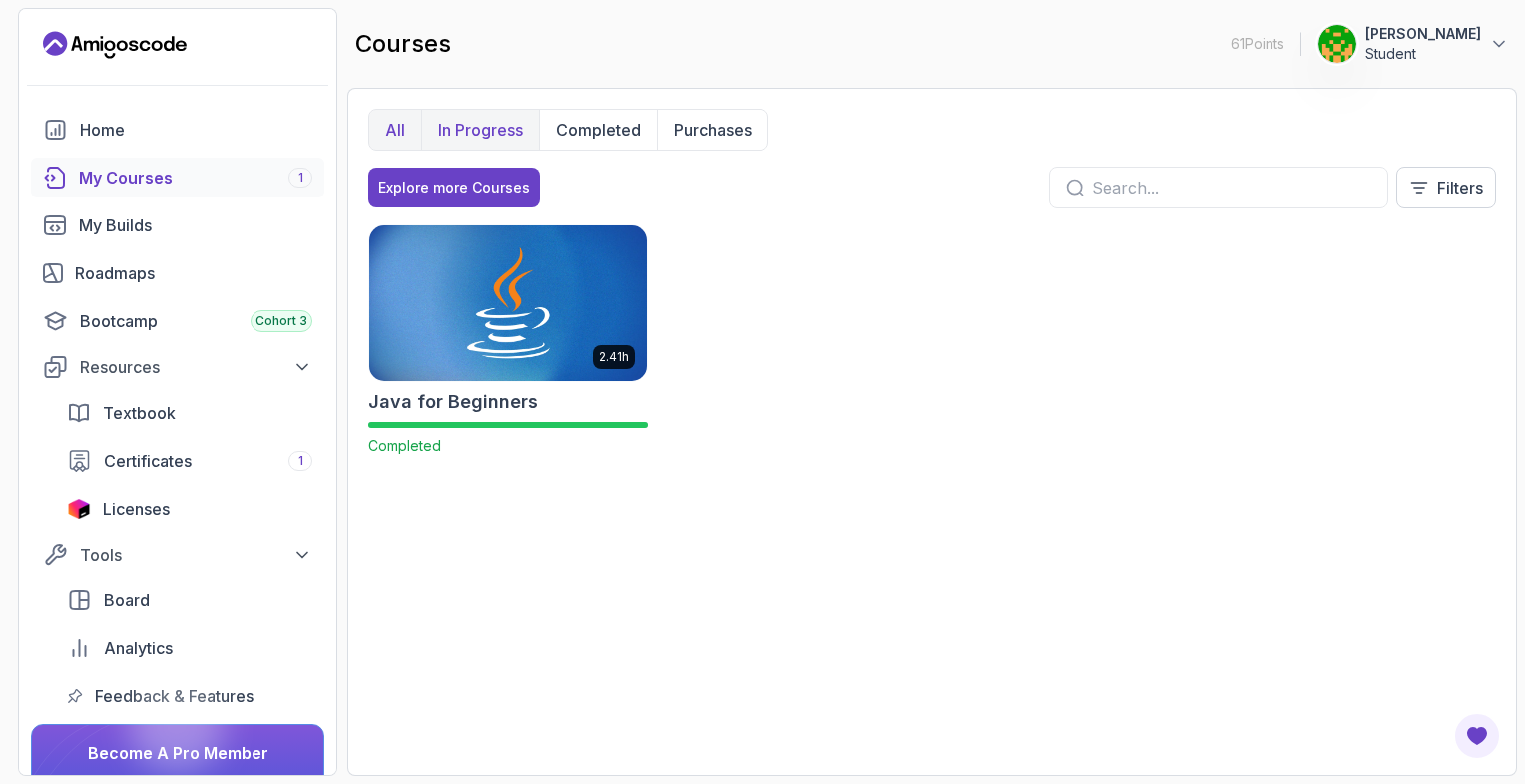 click on "In Progress" at bounding box center [480, 130] 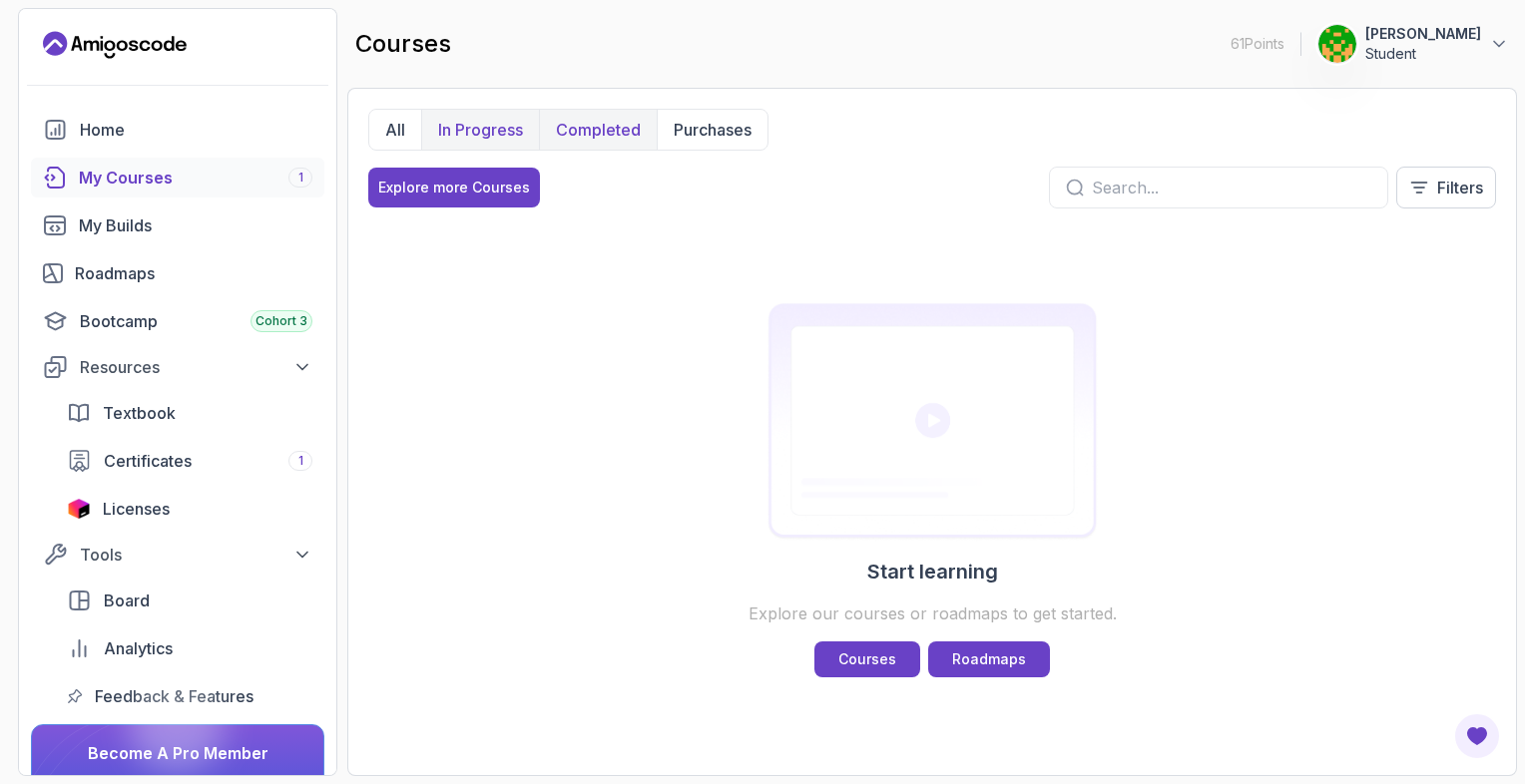 click on "Completed" at bounding box center [598, 130] 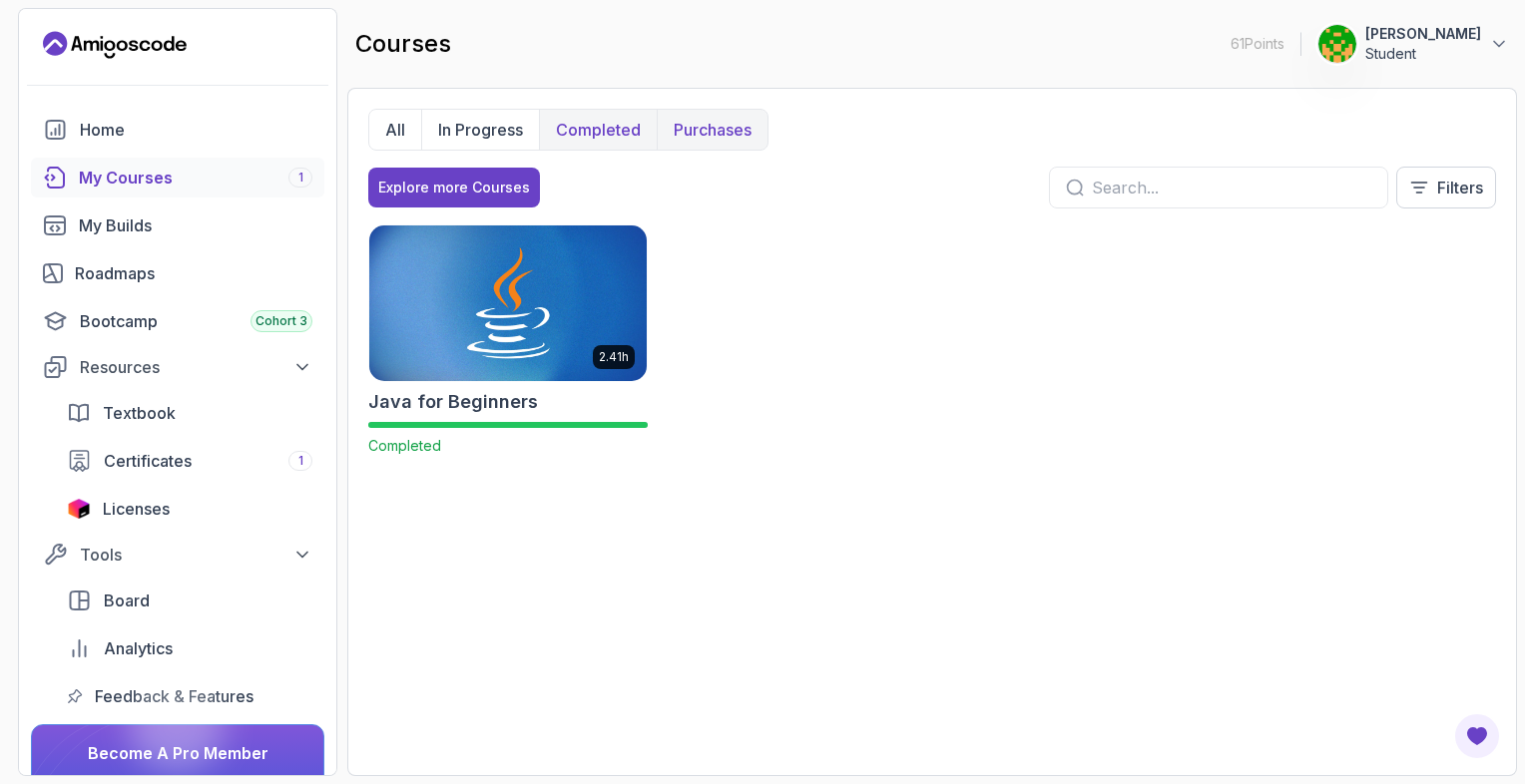click on "Purchases" at bounding box center [713, 130] 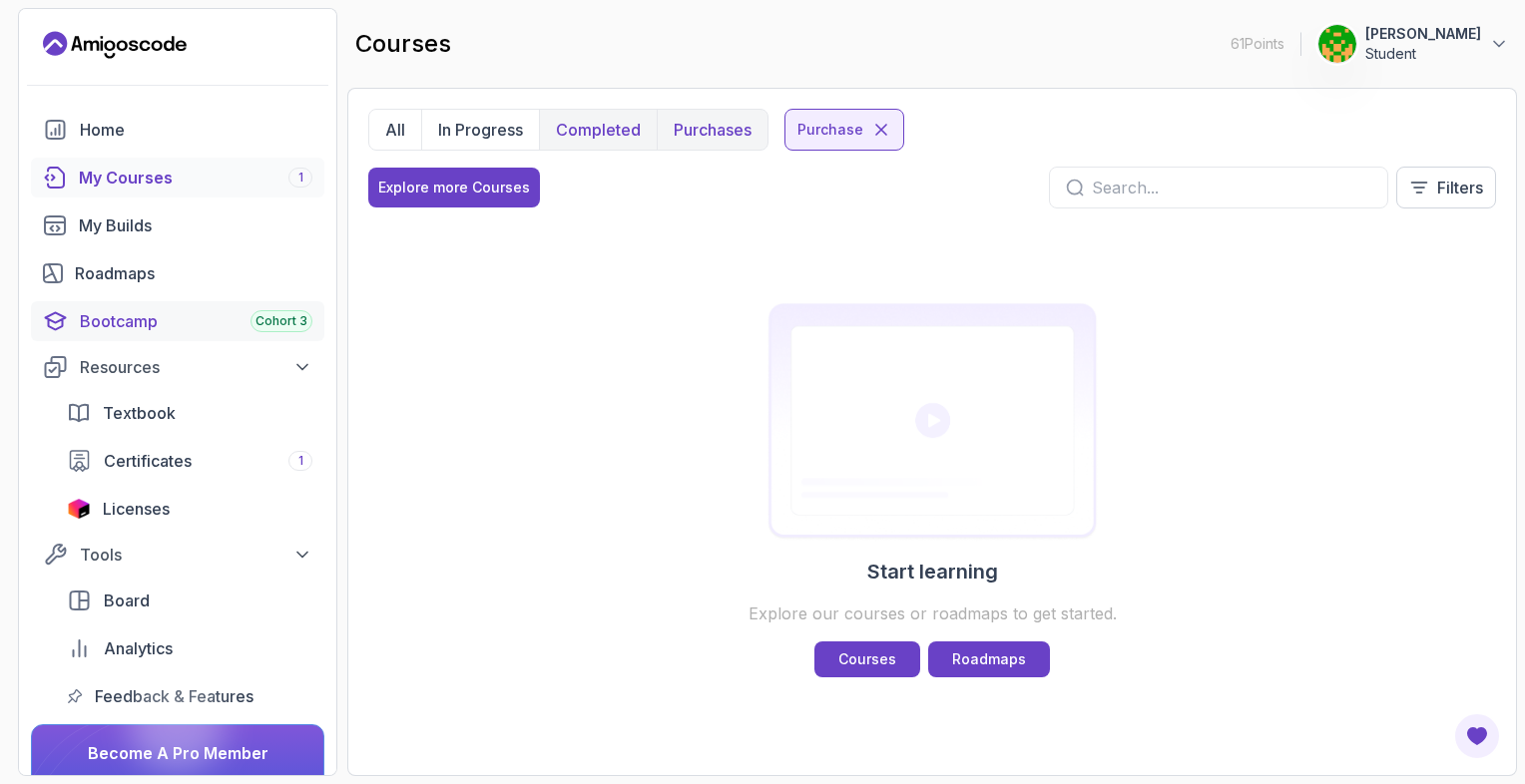 click on "Bootcamp Cohort 3" at bounding box center [178, 321] 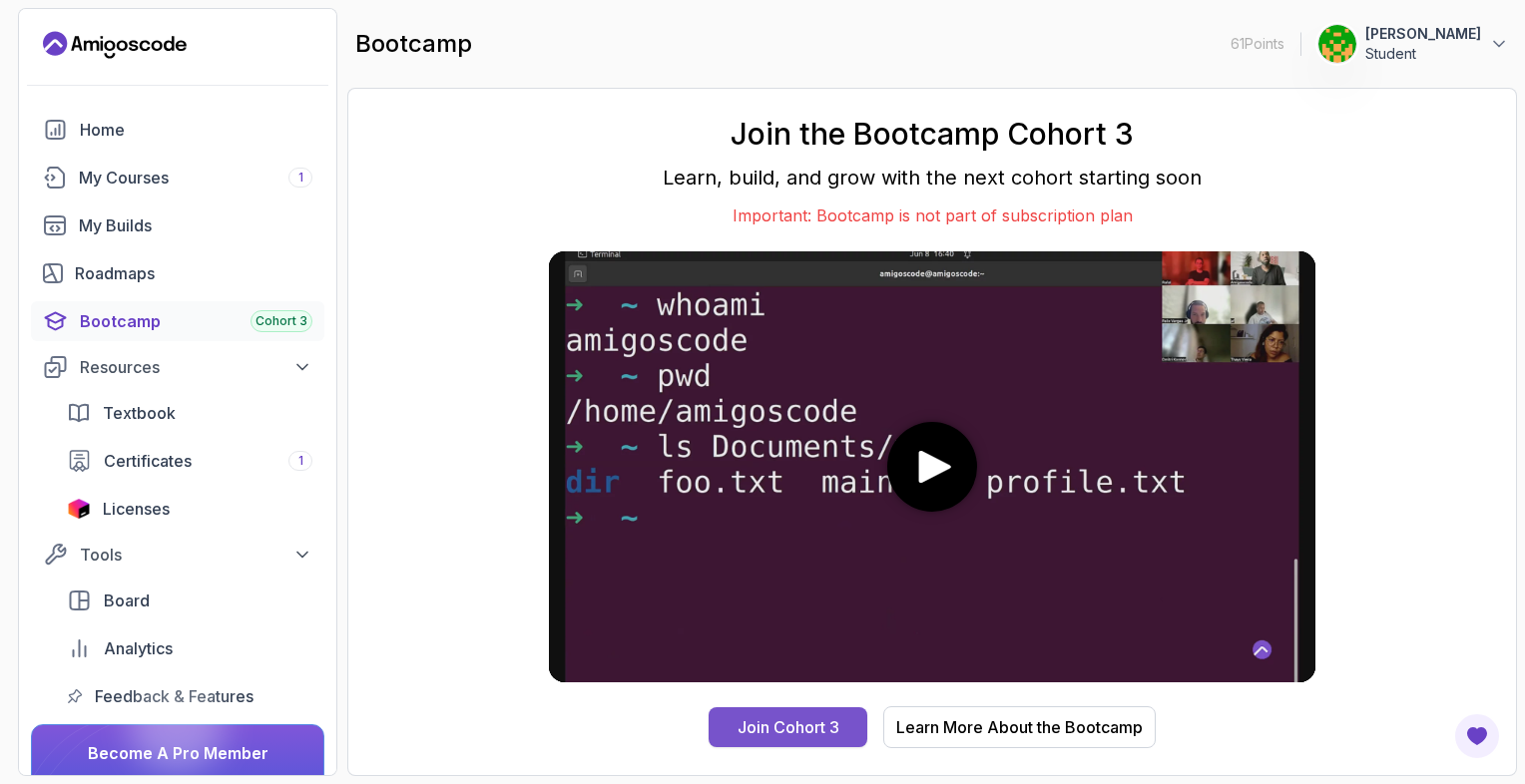 click on "Join Cohort 3" at bounding box center [788, 727] 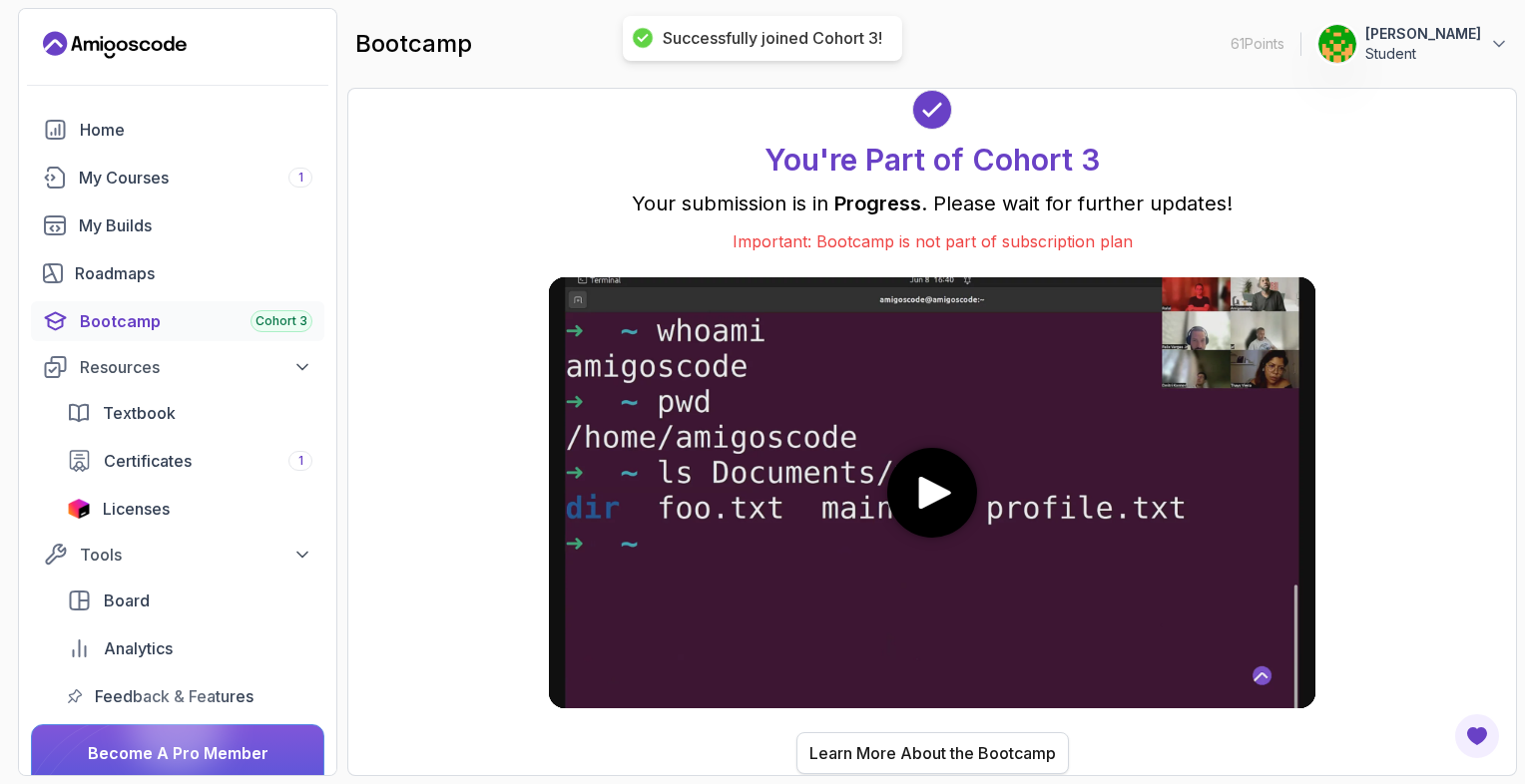 click on "Learn More About the Bootcamp" at bounding box center (932, 753) 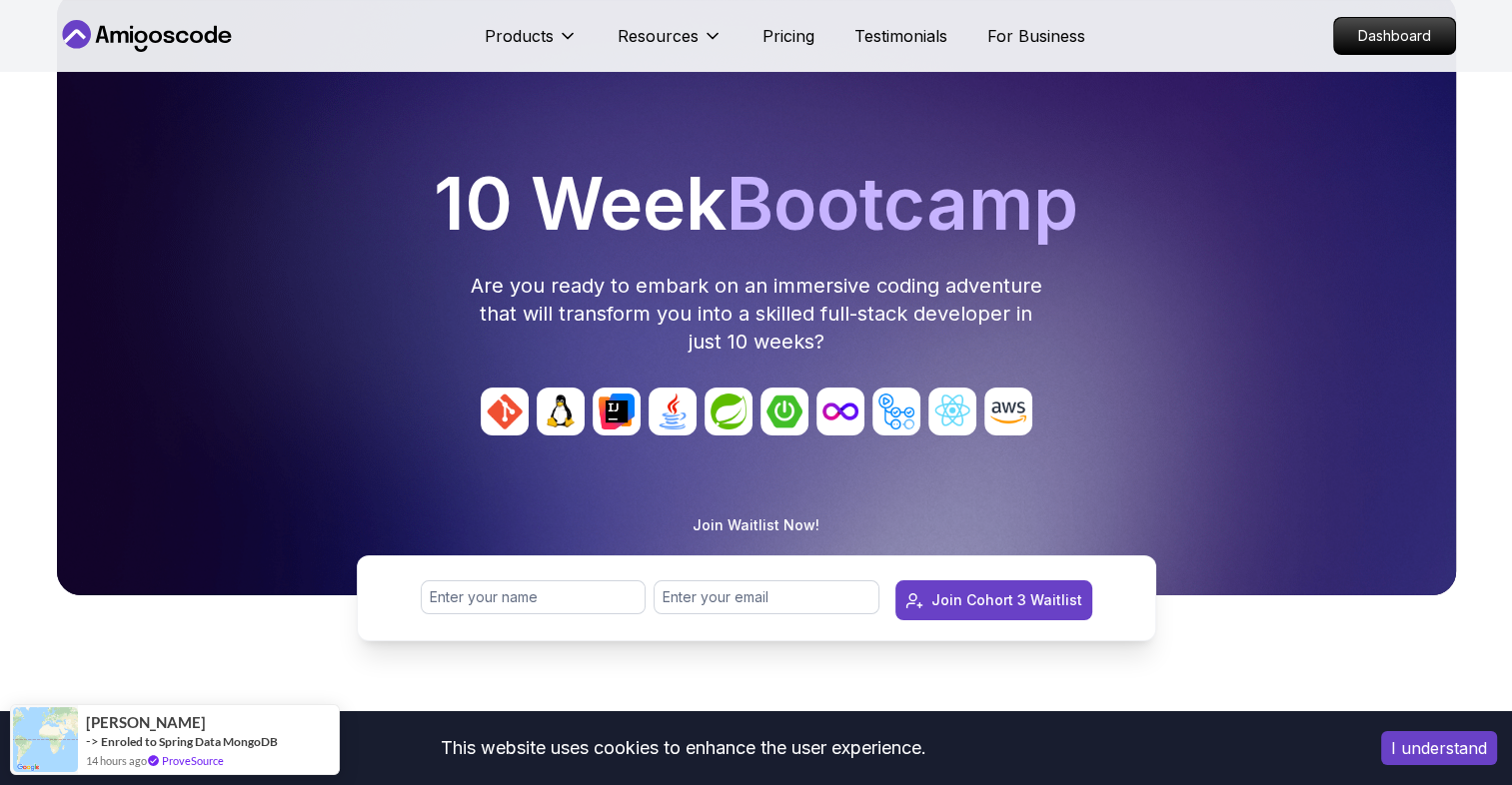 scroll, scrollTop: 128, scrollLeft: 0, axis: vertical 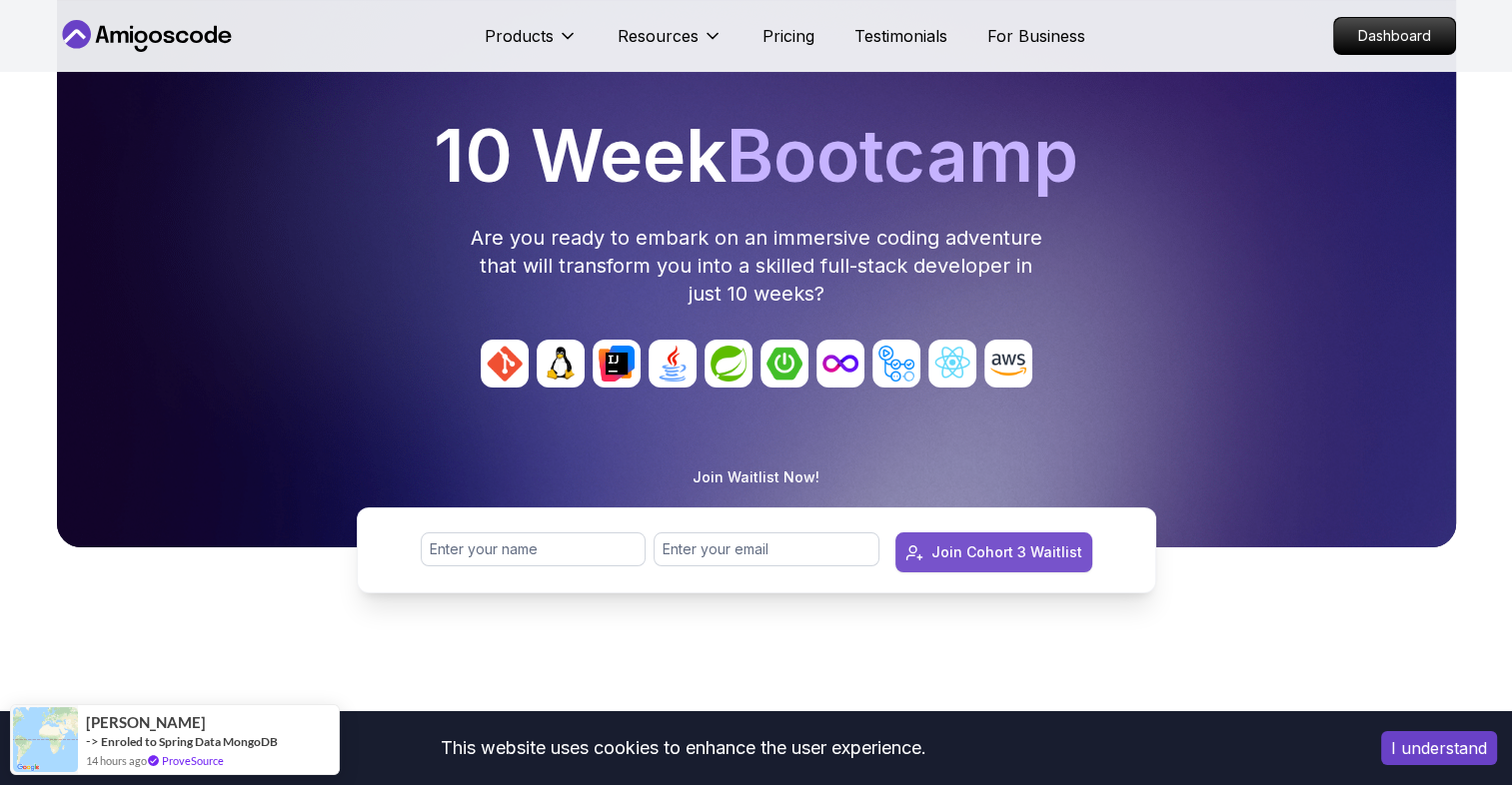 click on "Join Cohort 3 Waitlist" at bounding box center (1006, 552) 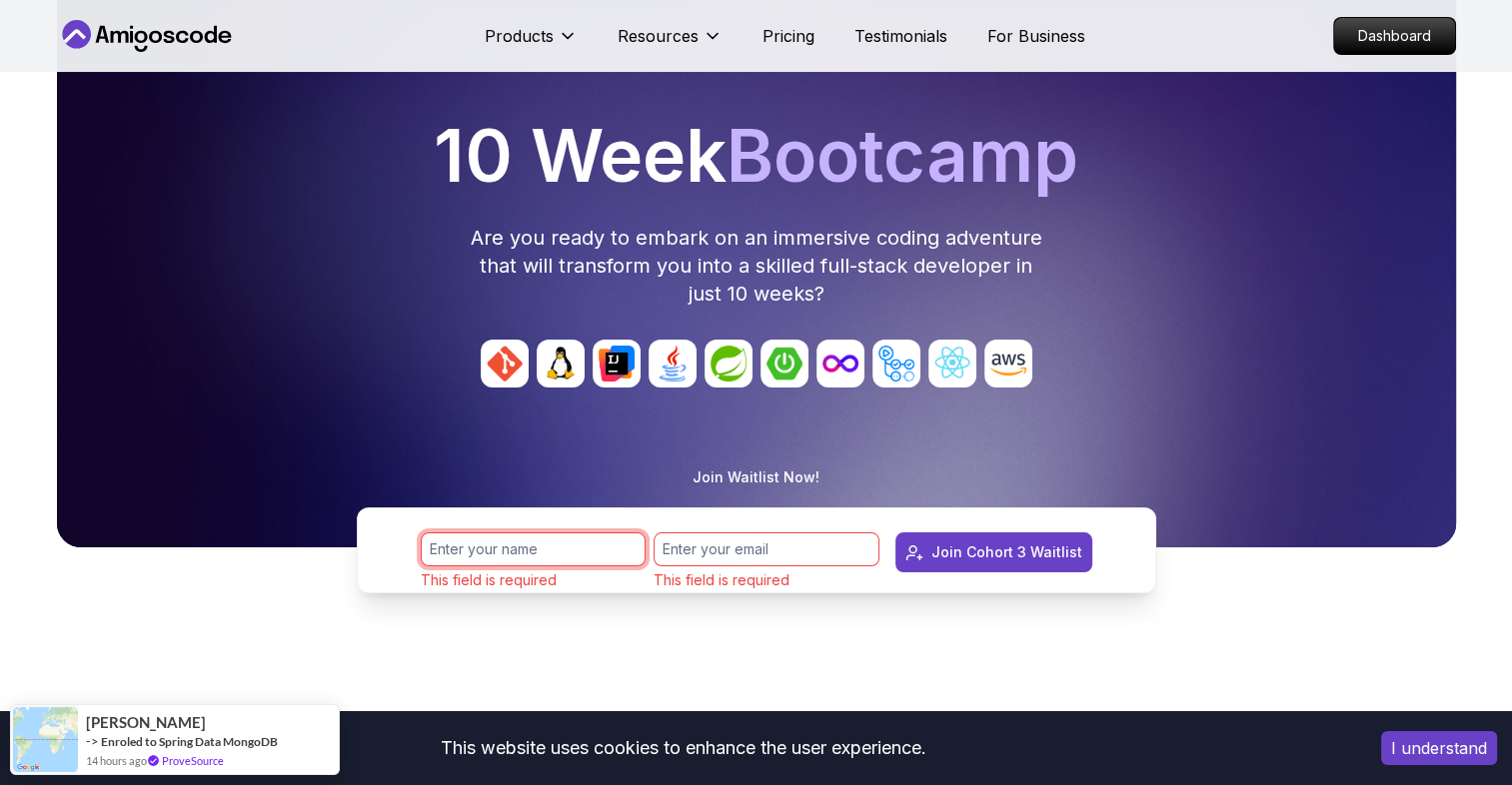 click at bounding box center (534, 549) 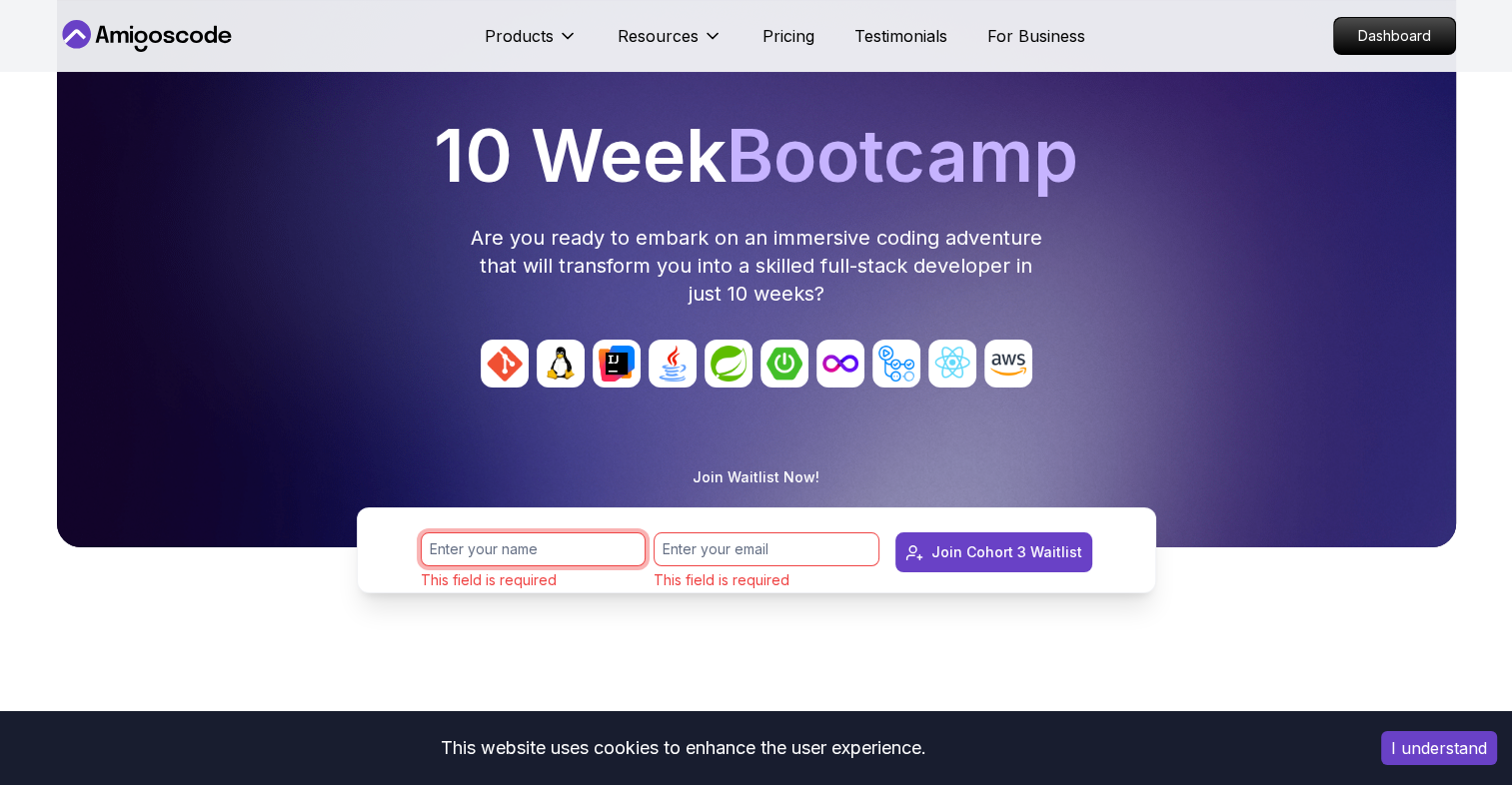 type on "[PERSON_NAME]" 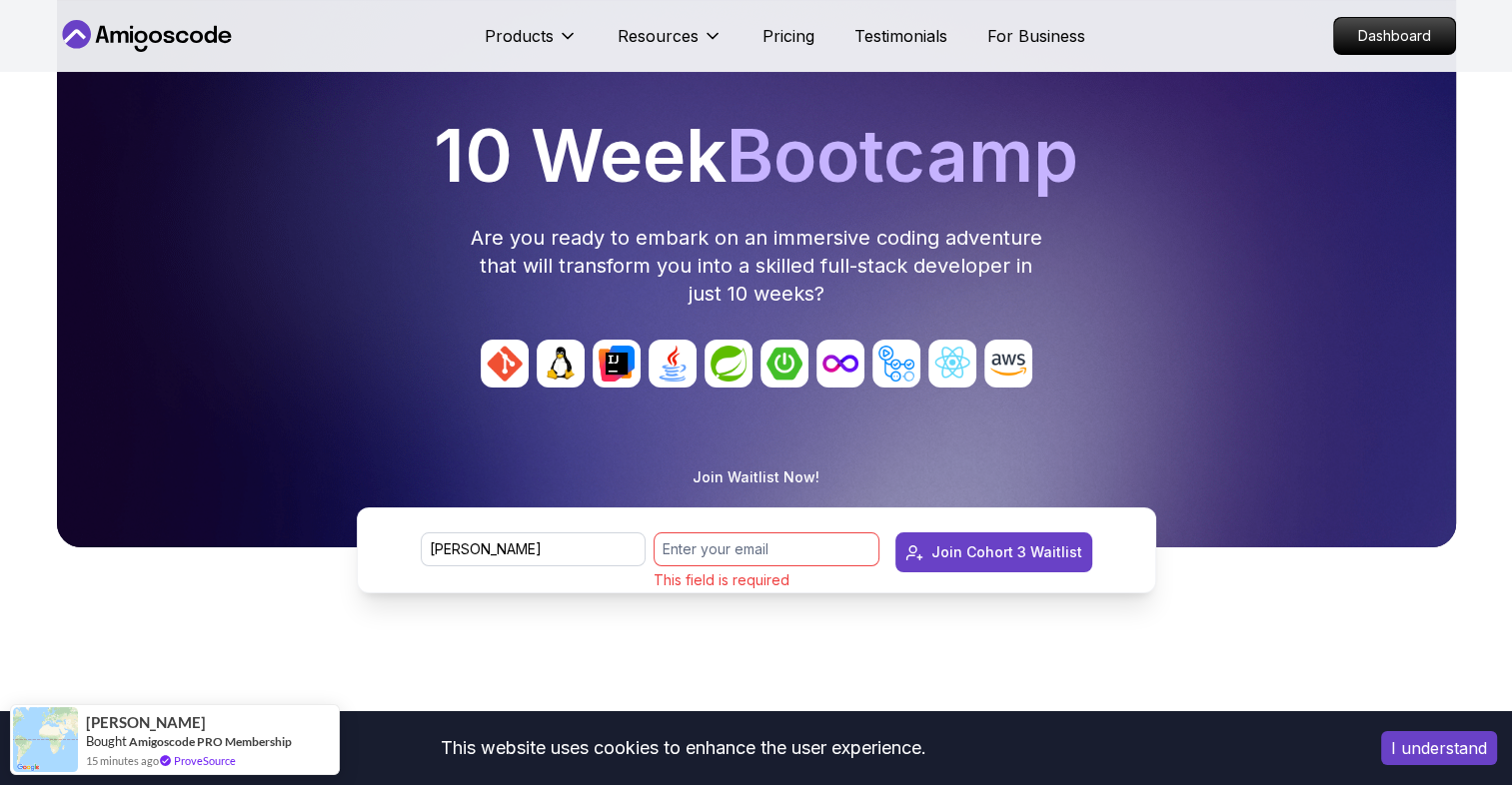 click on "This website uses cookies to enhance the user experience. I understand Products Resources Pricing Testimonials For Business Dashboard Products Resources Pricing Testimonials For Business Dashboard Join Cohort 3 Waitlist 10 Week  Bootcamp Are you ready to embark on an immersive coding adventure that will transform you into a skilled full-stack developer in just 10 weeks? Join Waitlist Now! [PERSON_NAME] This field is required Join Cohort 3 Waitlist Join Cohort 3 Waitlist What's inside? Amigoscode 10 Weeks Bootcamp   Discover more details about the bootcamp 10 Weeks Curriculum   Discover a detailed curriculum that guides you through key concepts and practical tasks. 01 Brainstorming Ideas / Understanding the Agile Process / Product Requirement Document Welcome Team Formation Projects Brainstorming Session Agile & Product Requirement Document (PRD) Live Session Open Office Information 01 02 System Design Database Design Entity Relationship Diagram (ERD) Live Session Database Design Implementation 02 3-6 3-6 7 7 10" at bounding box center [756, 4334] 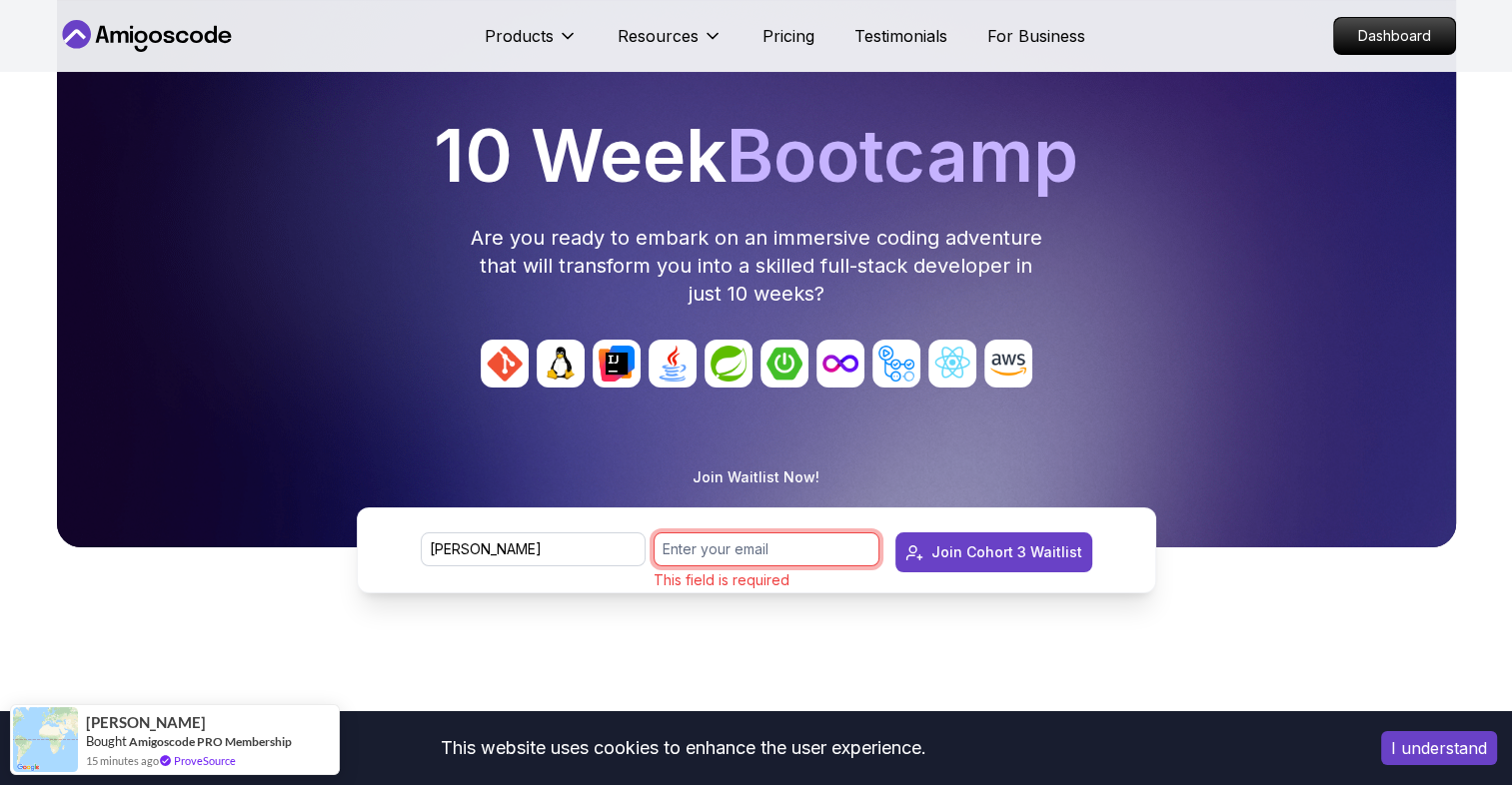 click at bounding box center (766, 549) 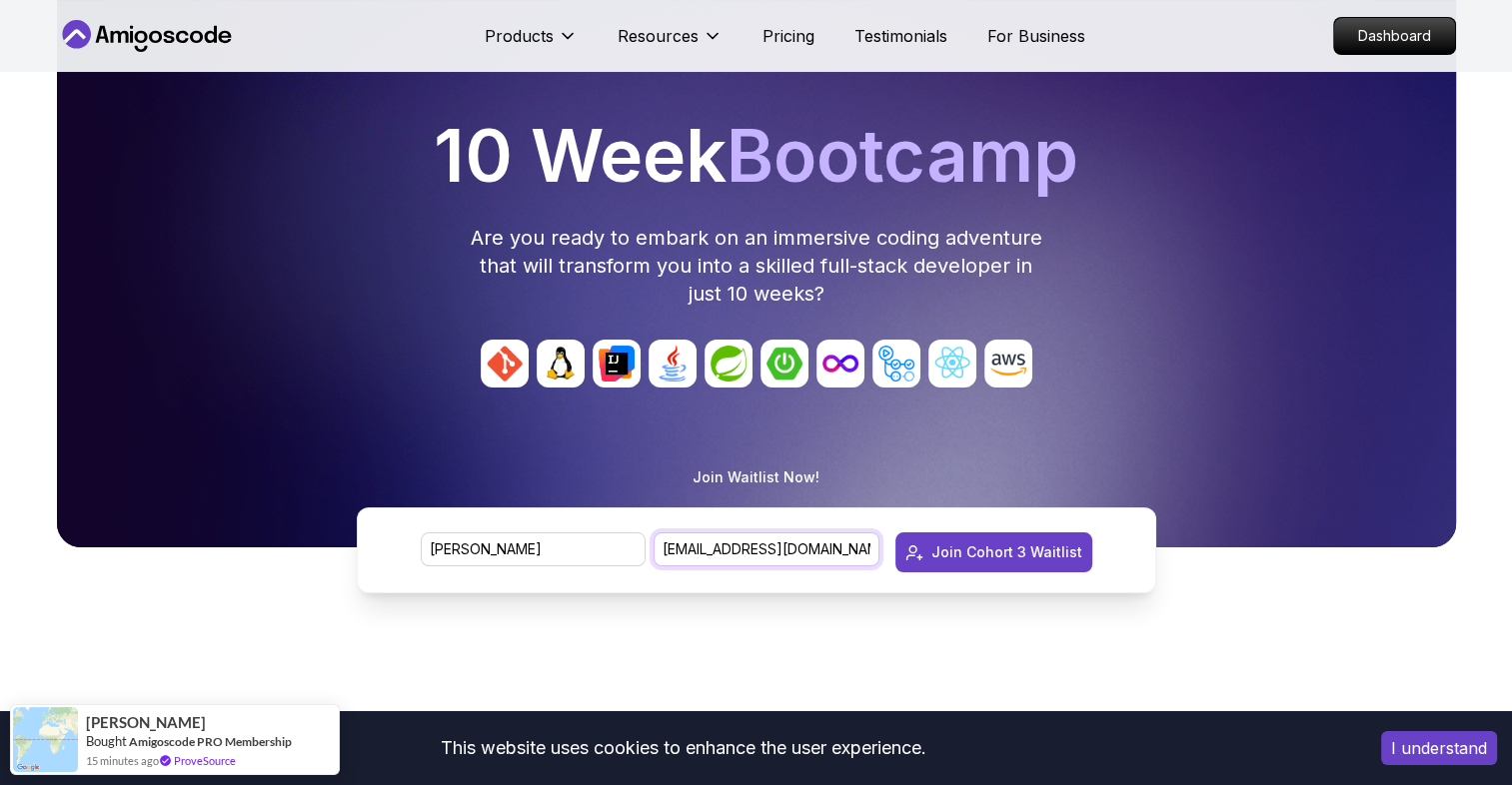 type on "[EMAIL_ADDRESS][PERSON_NAME][DOMAIN_NAME]" 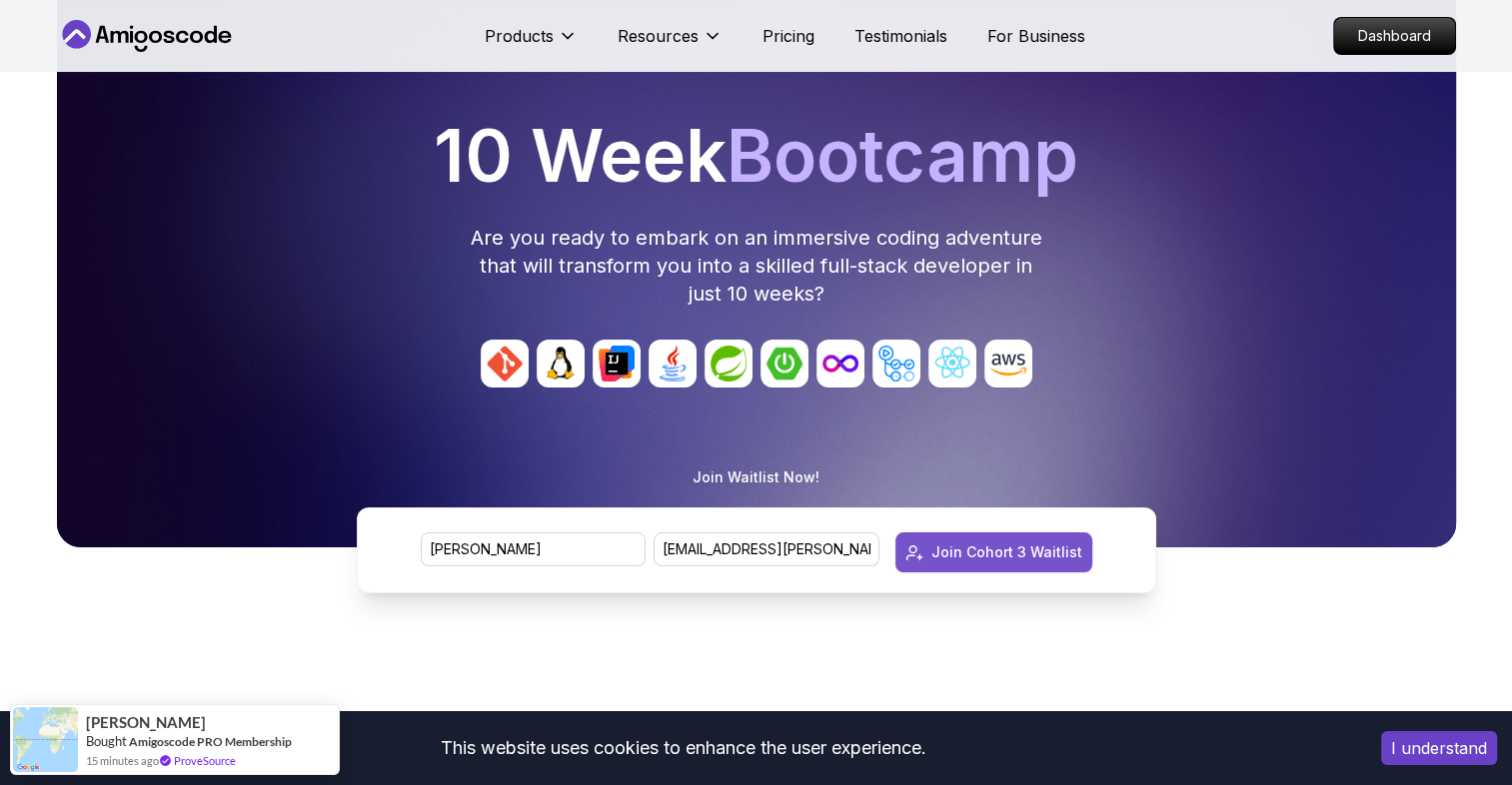 click on "Join Cohort 3 Waitlist" at bounding box center [1006, 552] 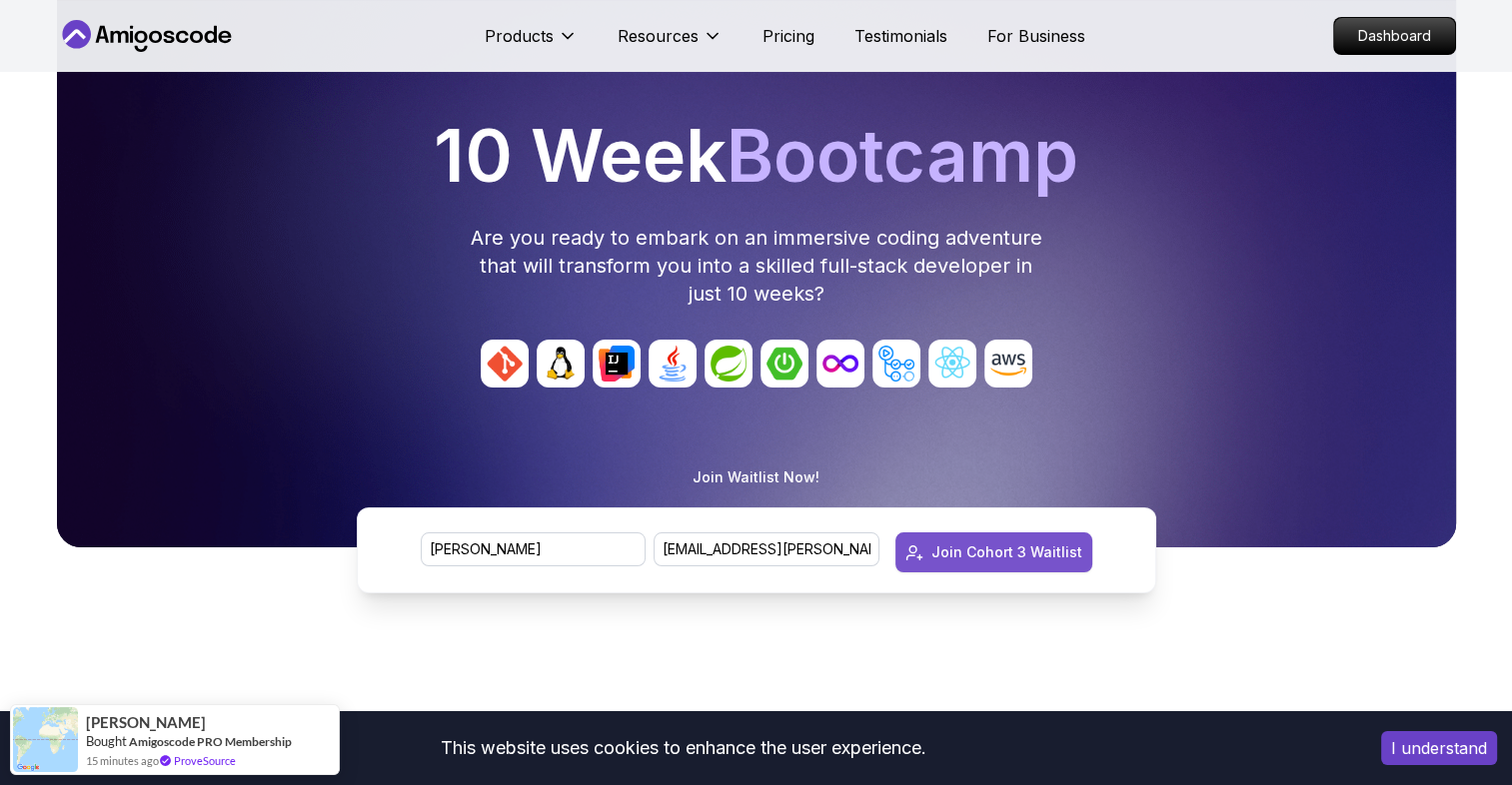 type 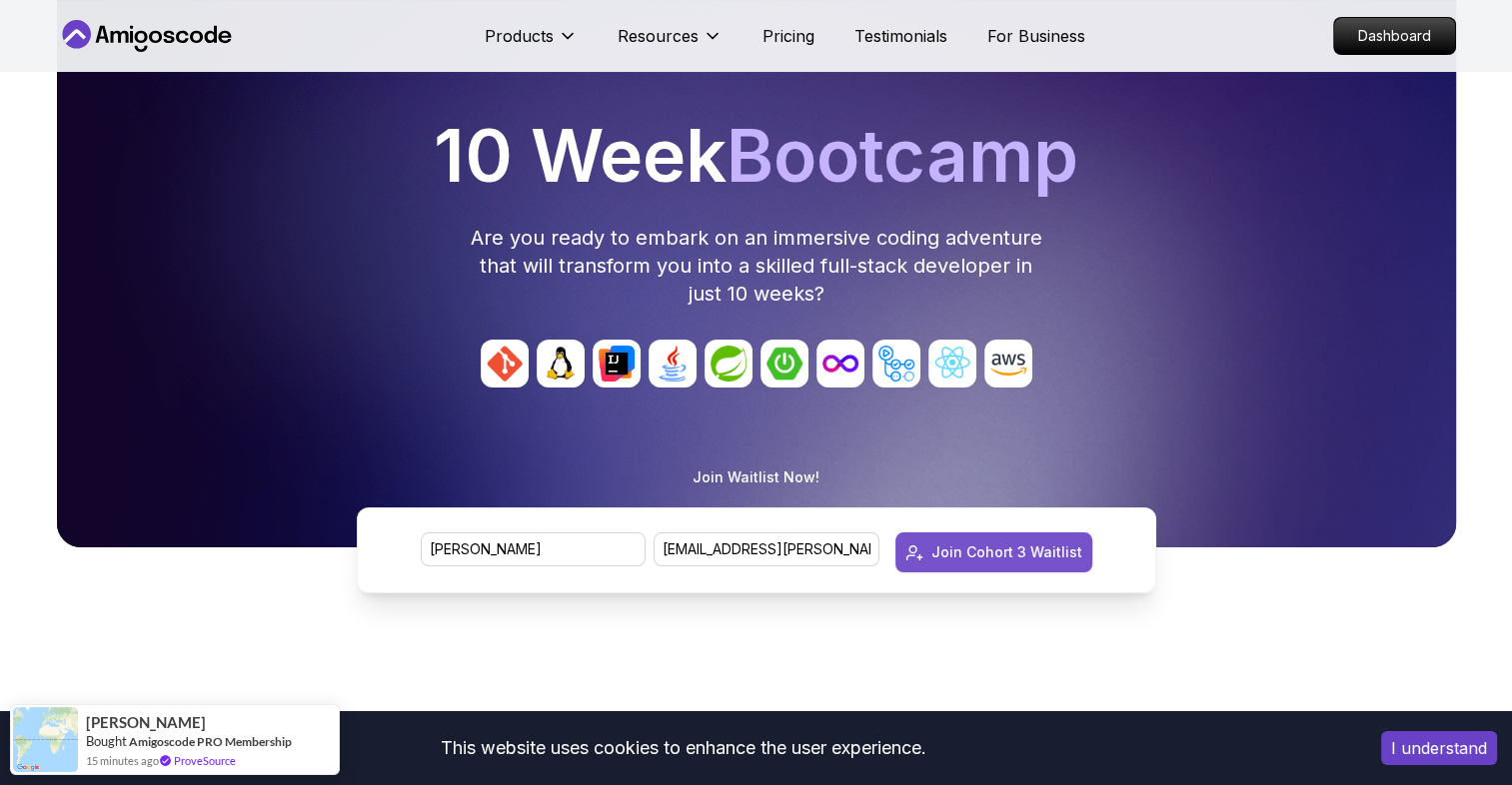 type 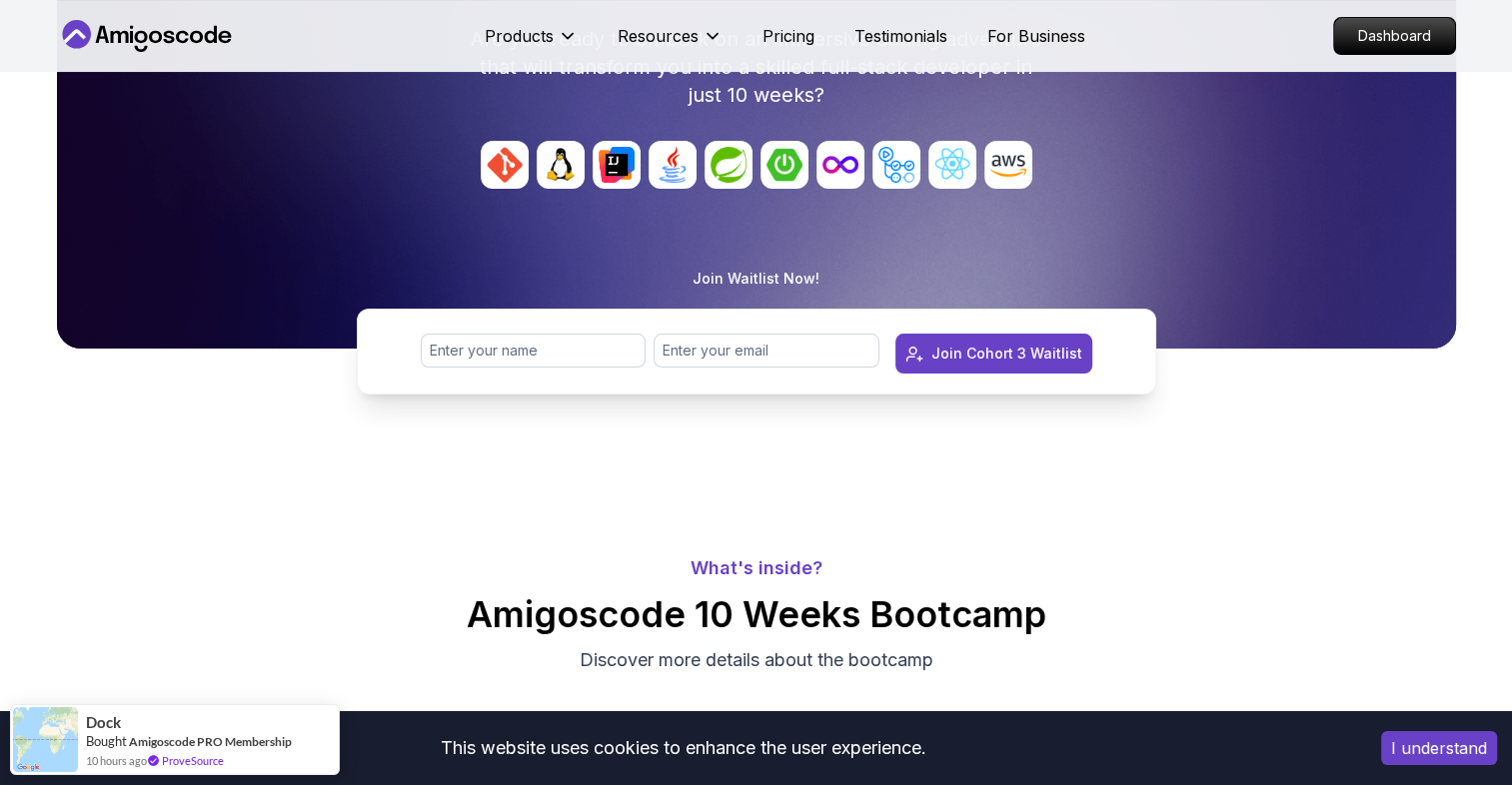 scroll, scrollTop: 328, scrollLeft: 0, axis: vertical 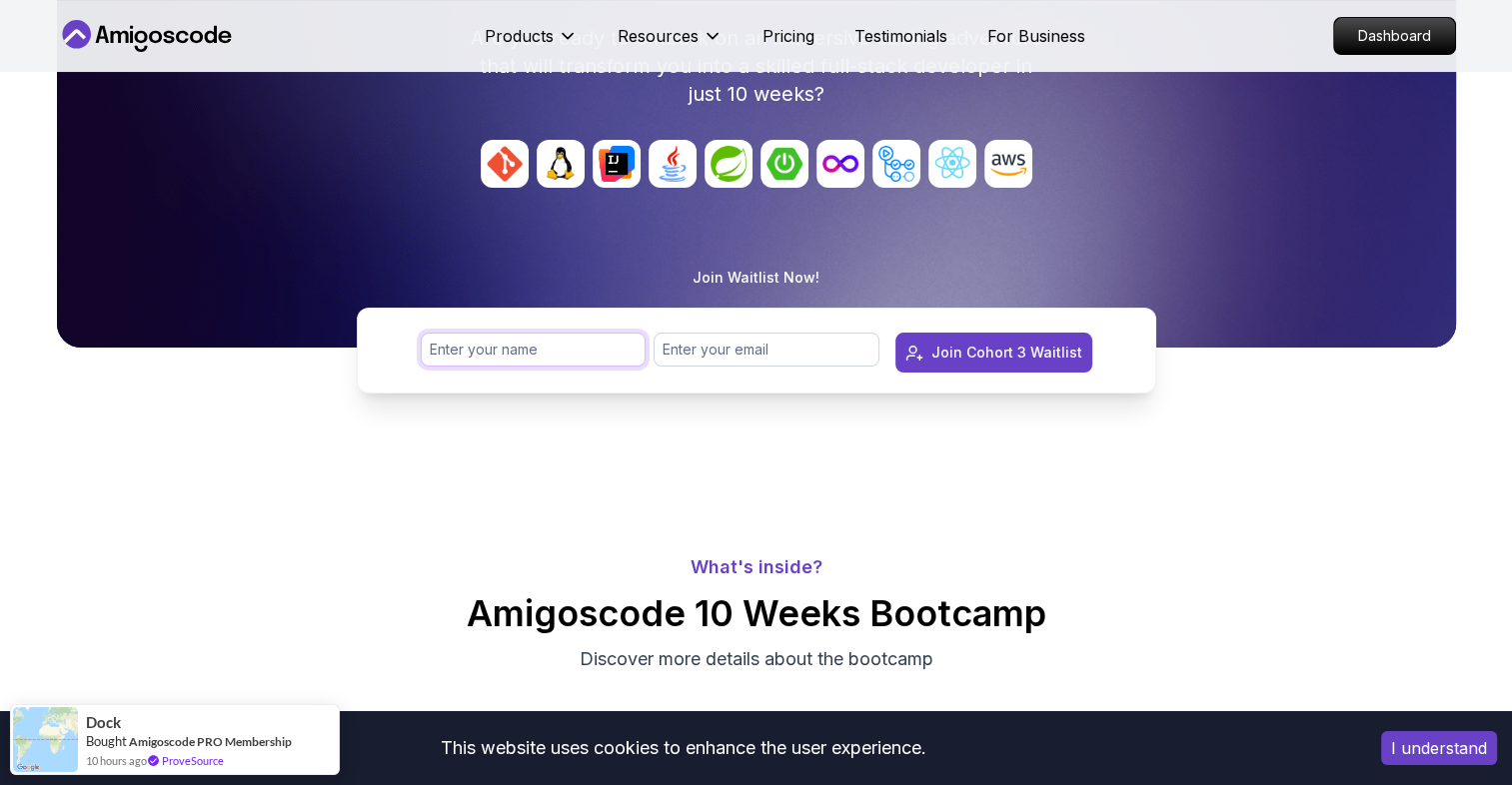 click at bounding box center (534, 350) 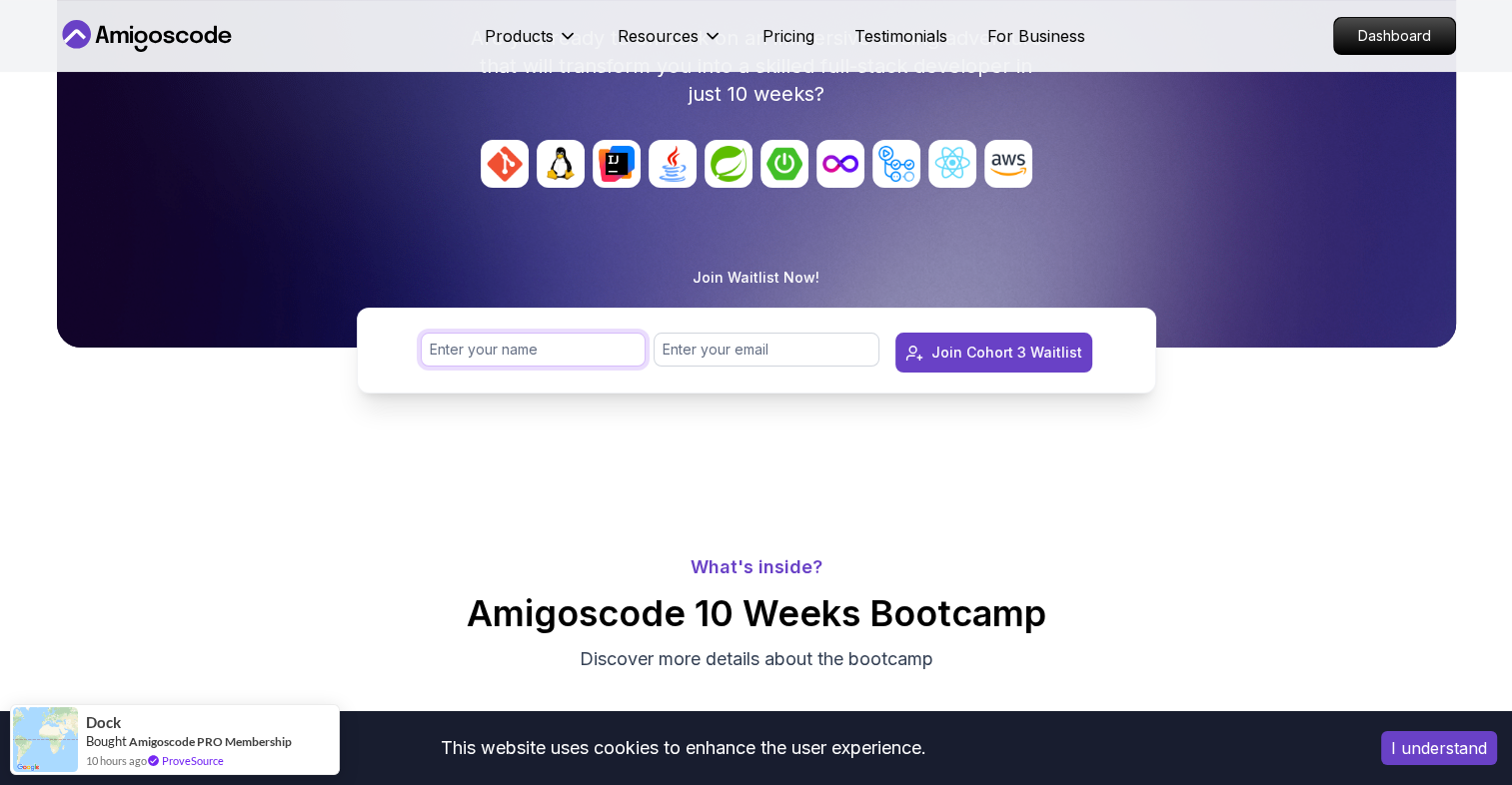 type on "[PERSON_NAME]" 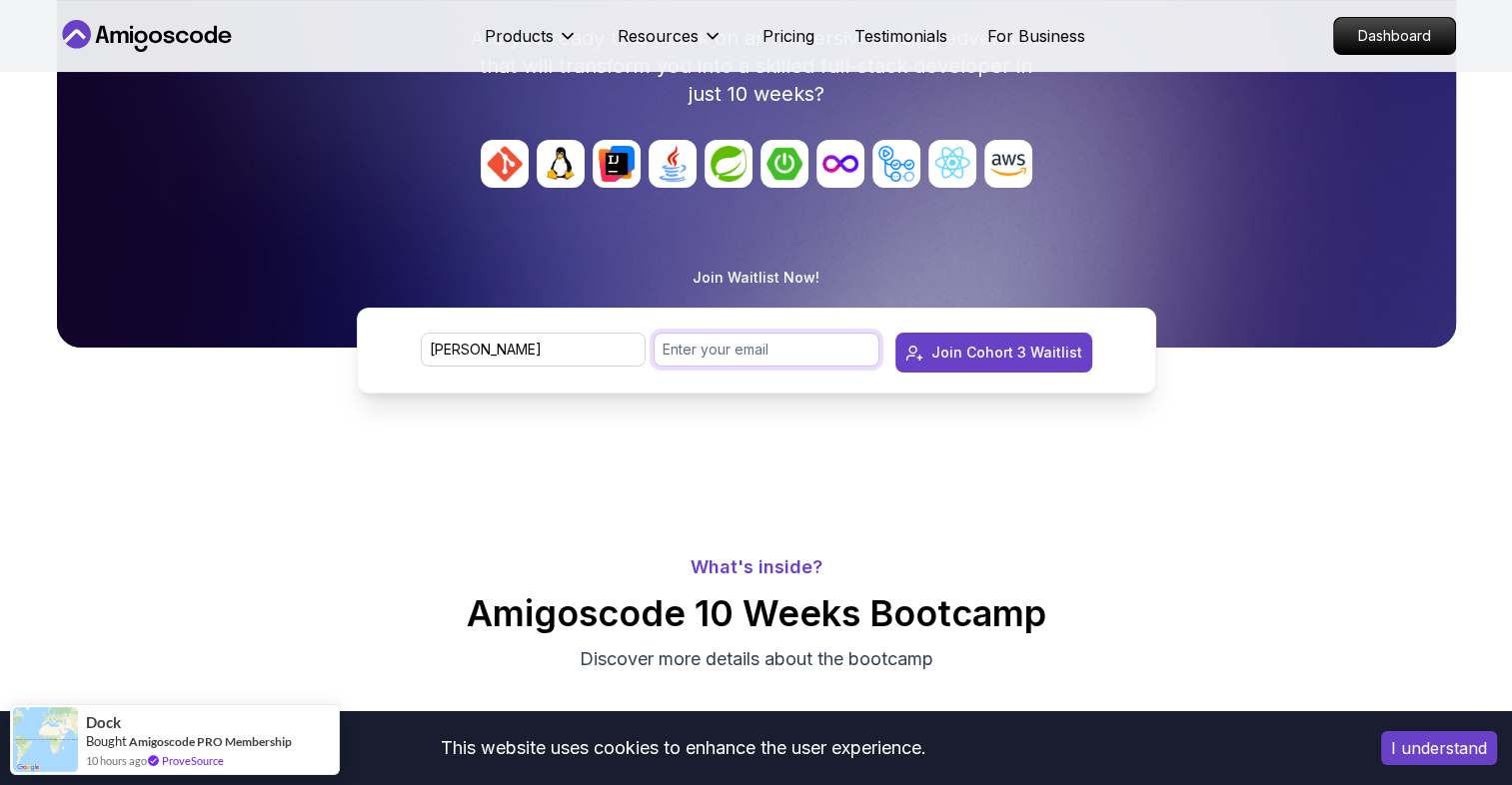 click at bounding box center (766, 350) 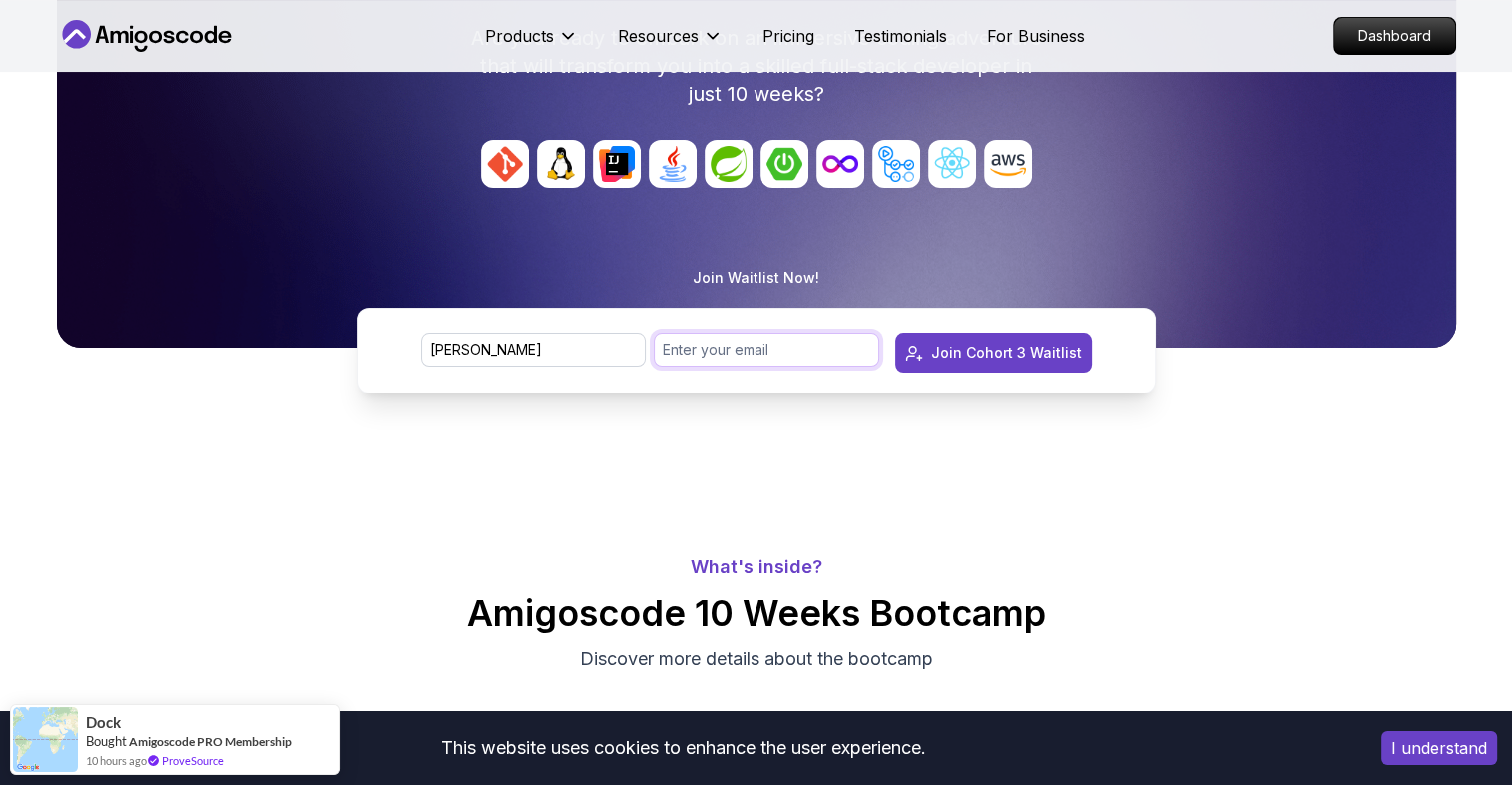 type on "[EMAIL_ADDRESS][DOMAIN_NAME]" 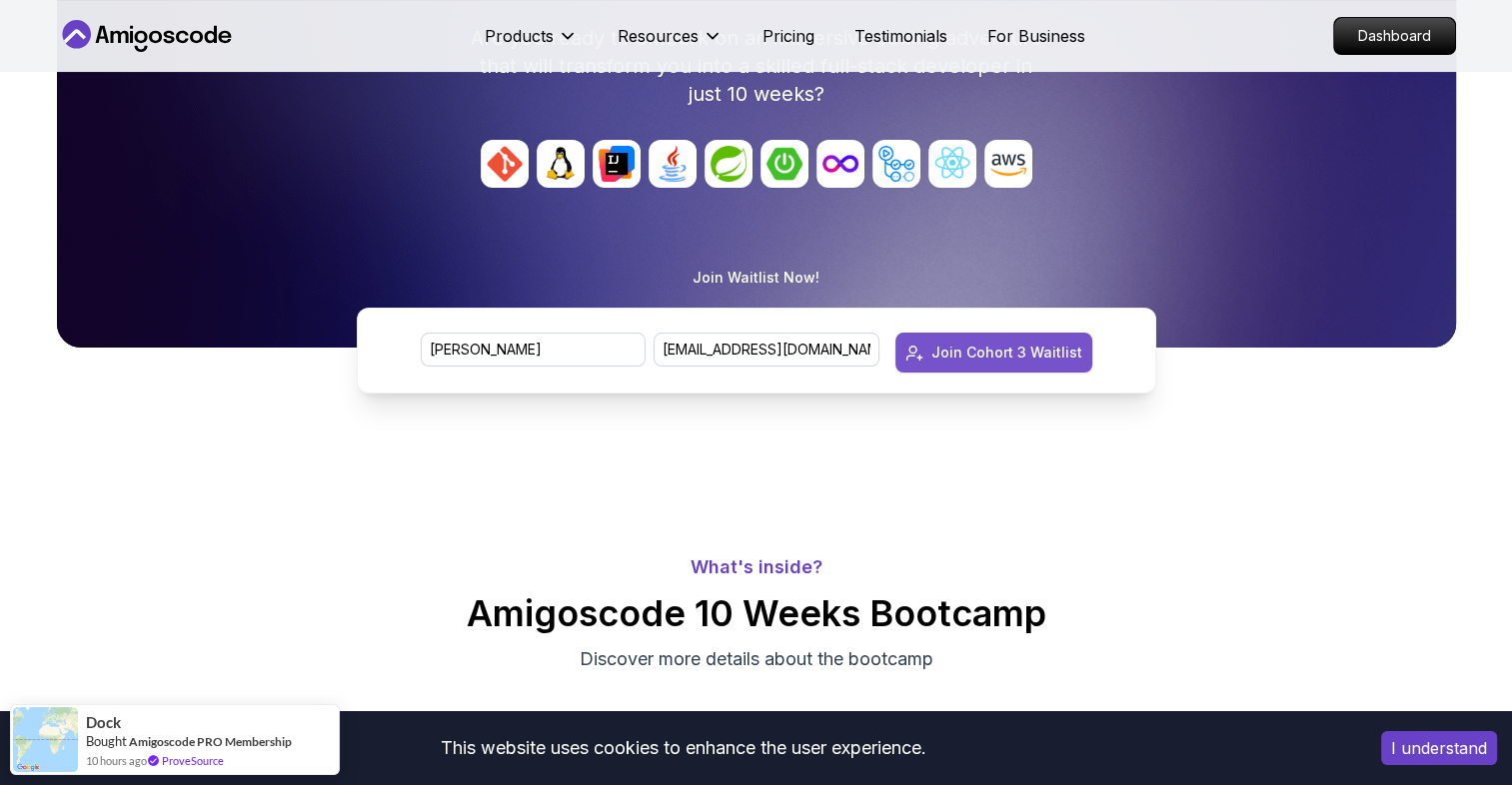 click on "Join Cohort 3 Waitlist" at bounding box center (1006, 353) 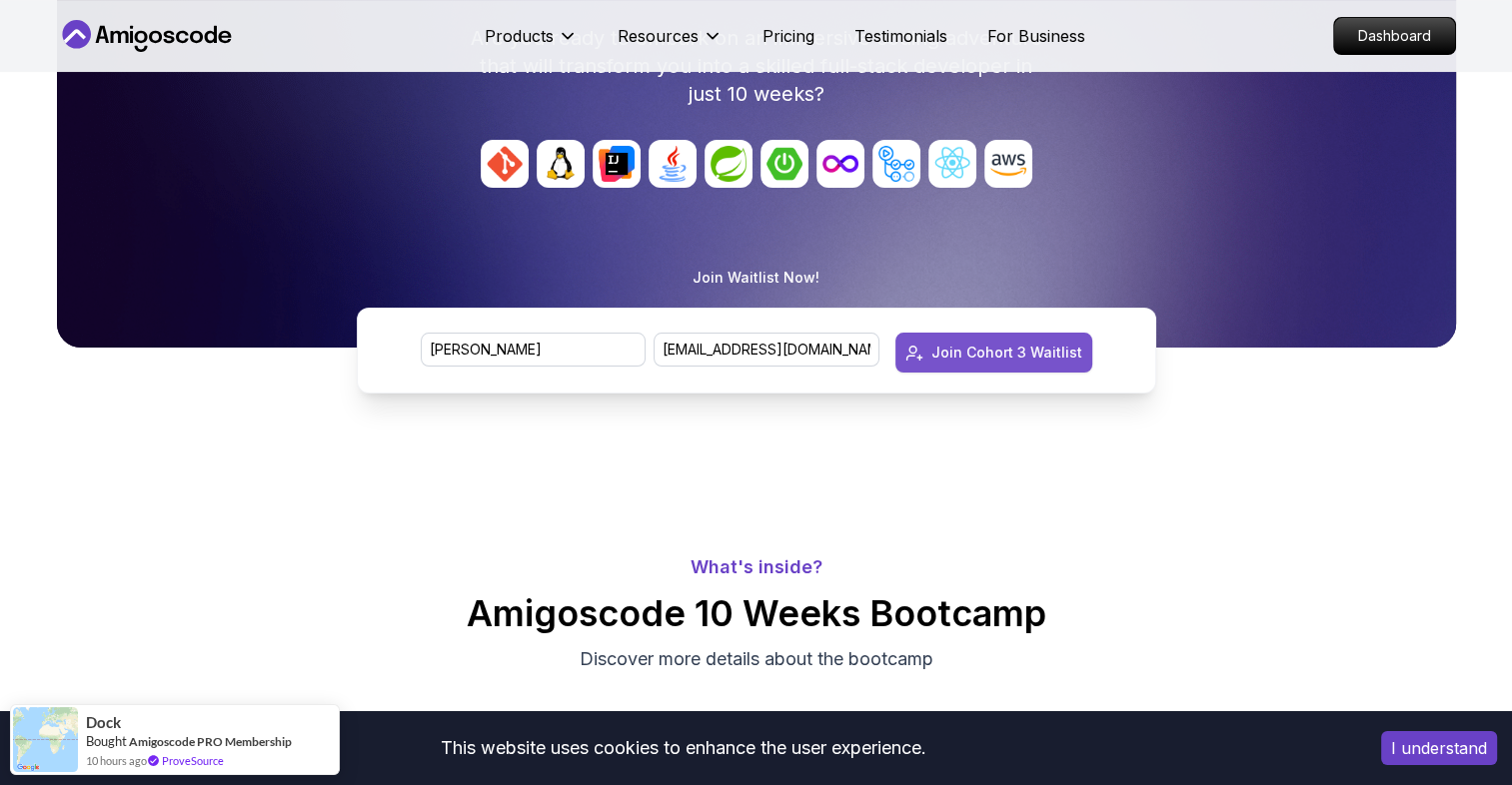 type 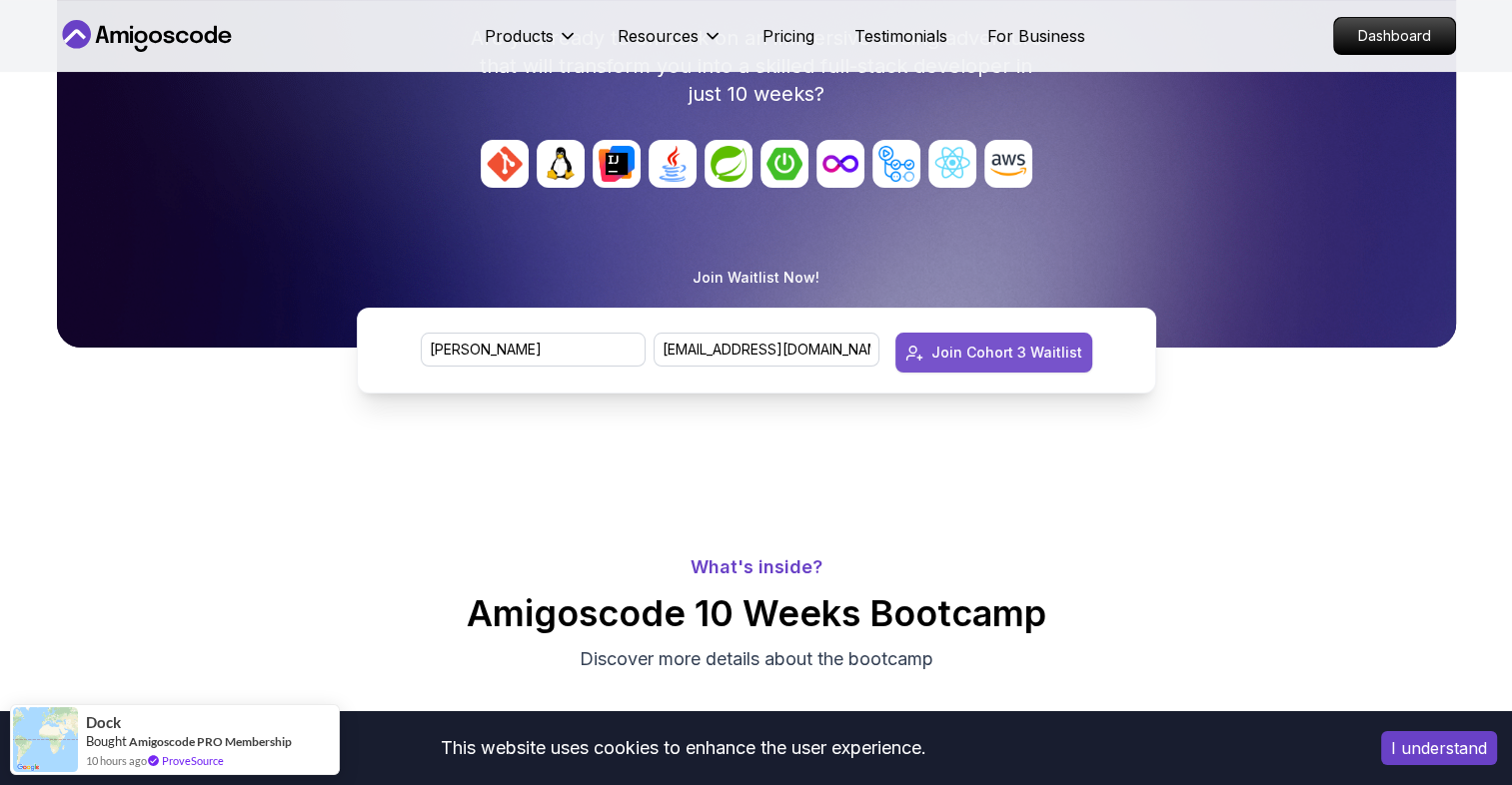 type 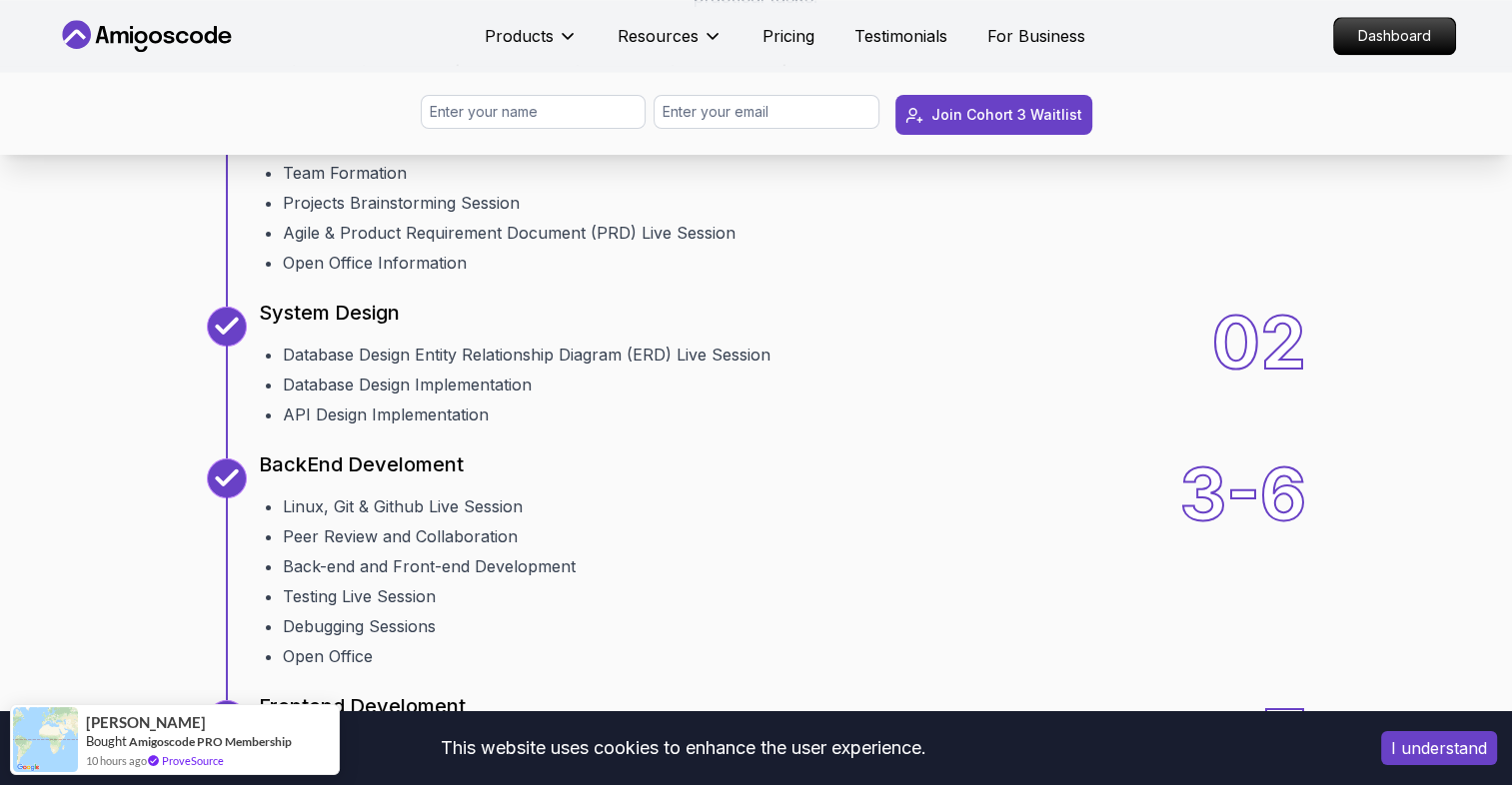 scroll, scrollTop: 2393, scrollLeft: 0, axis: vertical 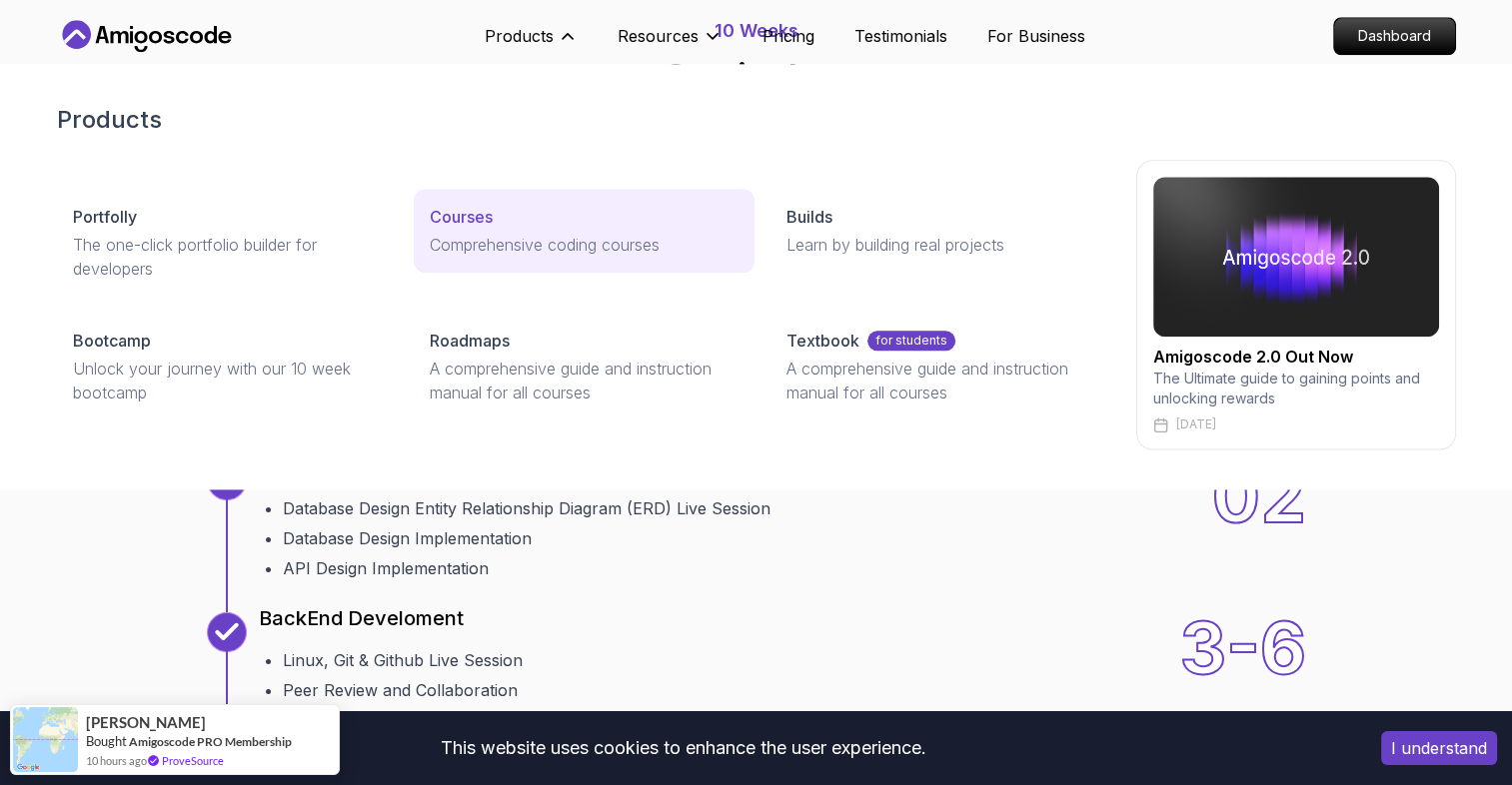 click on "Comprehensive coding courses" at bounding box center (584, 245) 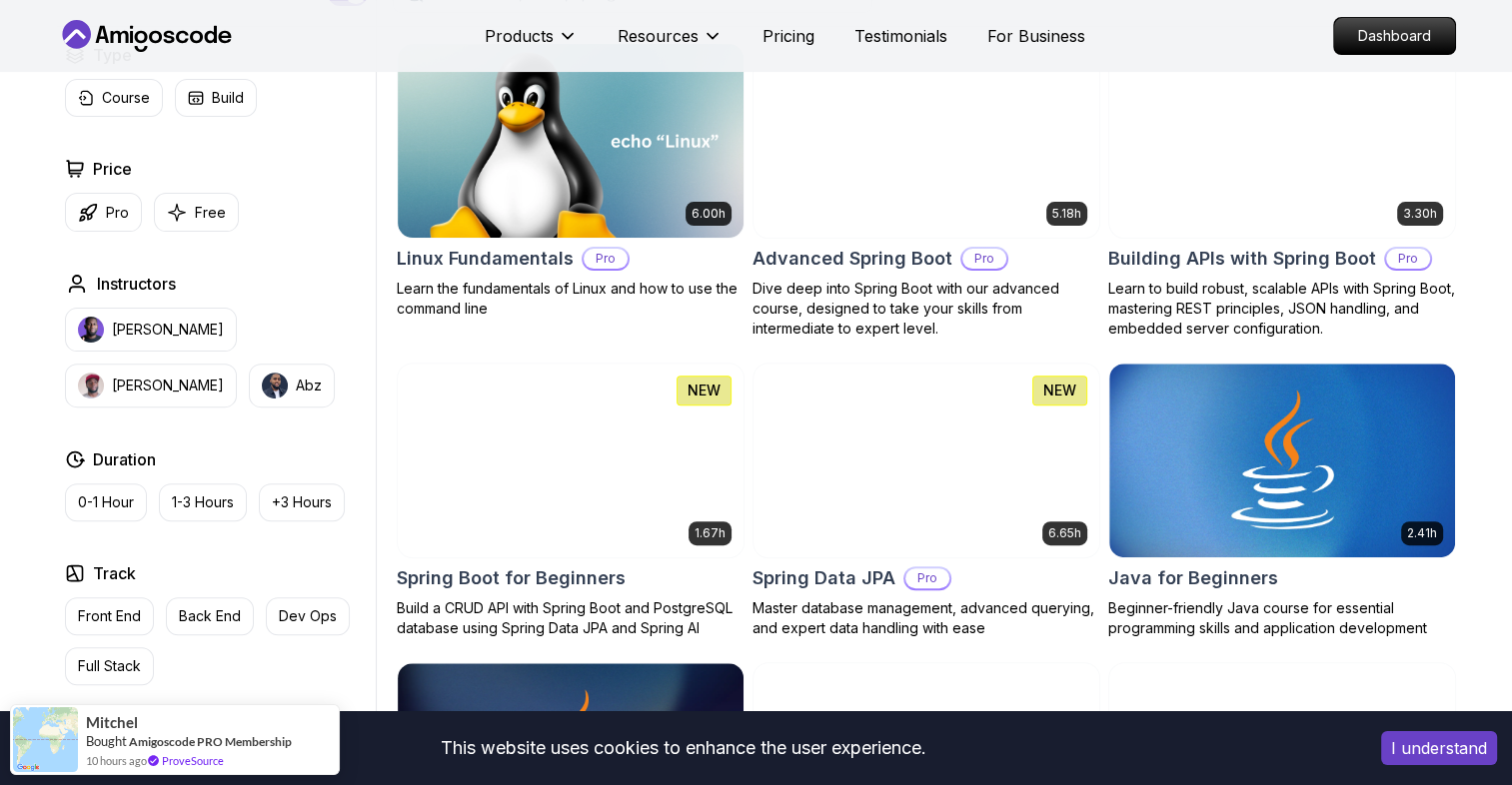 scroll, scrollTop: 585, scrollLeft: 0, axis: vertical 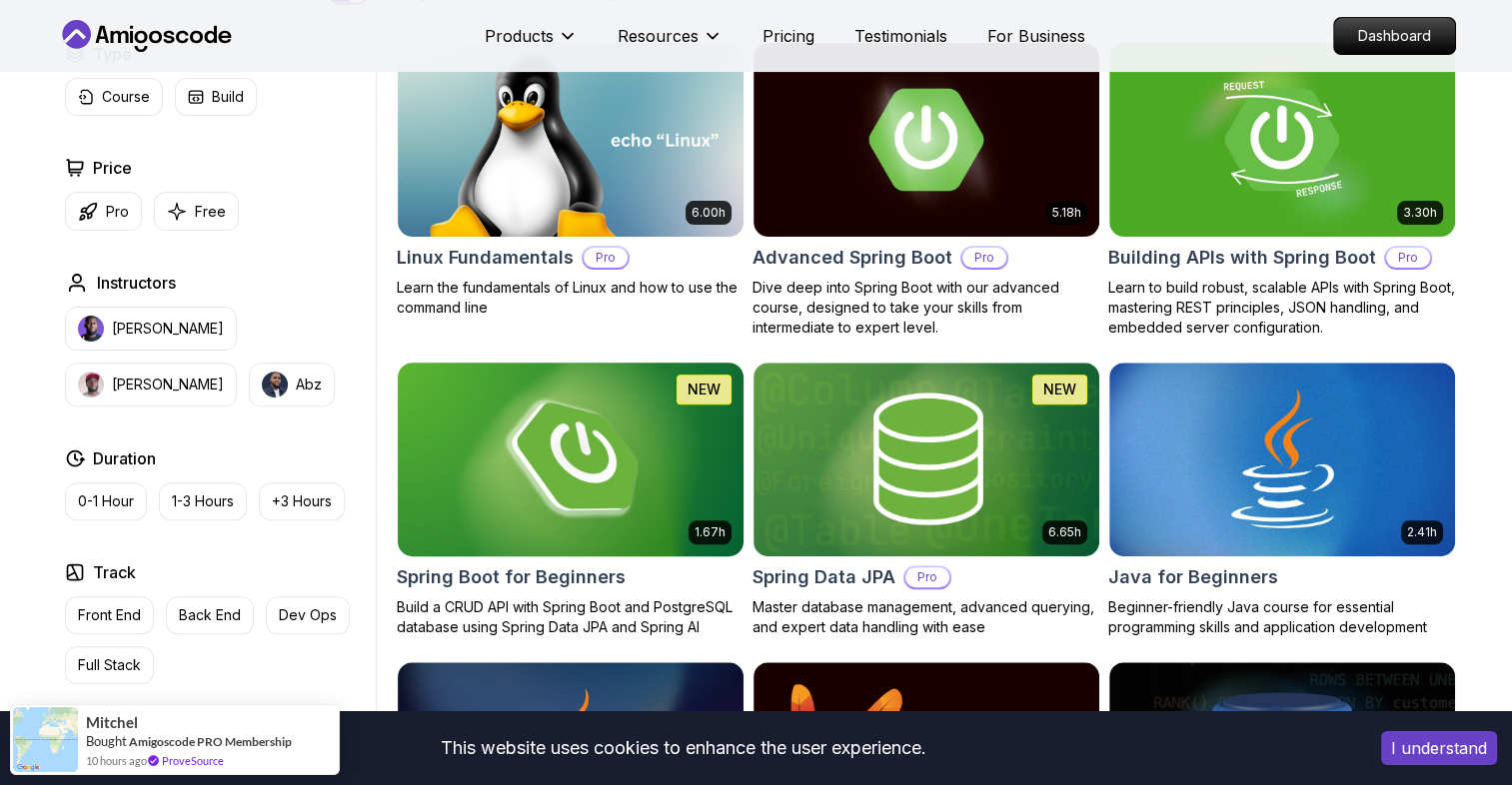 click at bounding box center (570, 458) 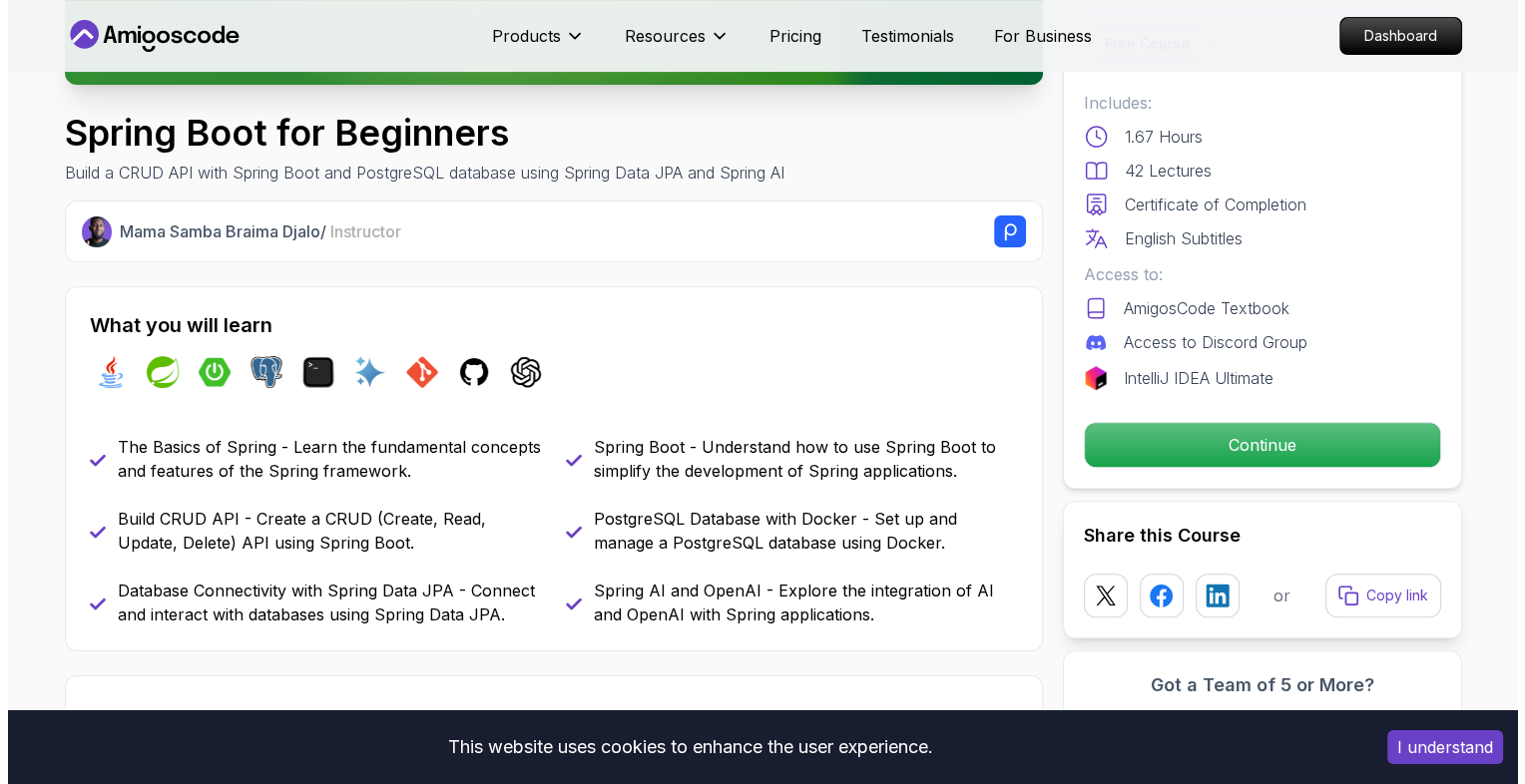 scroll, scrollTop: 0, scrollLeft: 0, axis: both 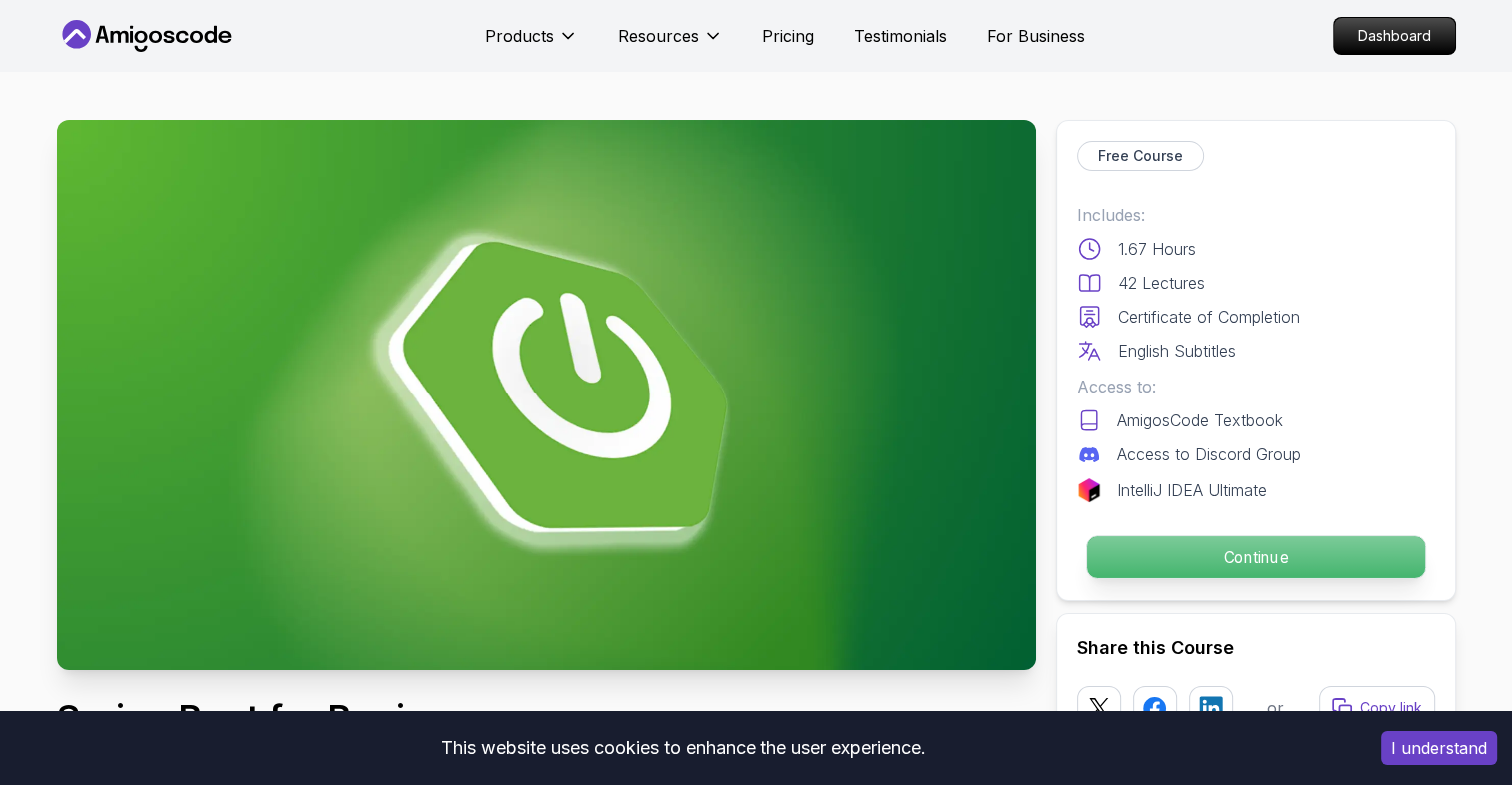 click on "Continue" at bounding box center [1255, 557] 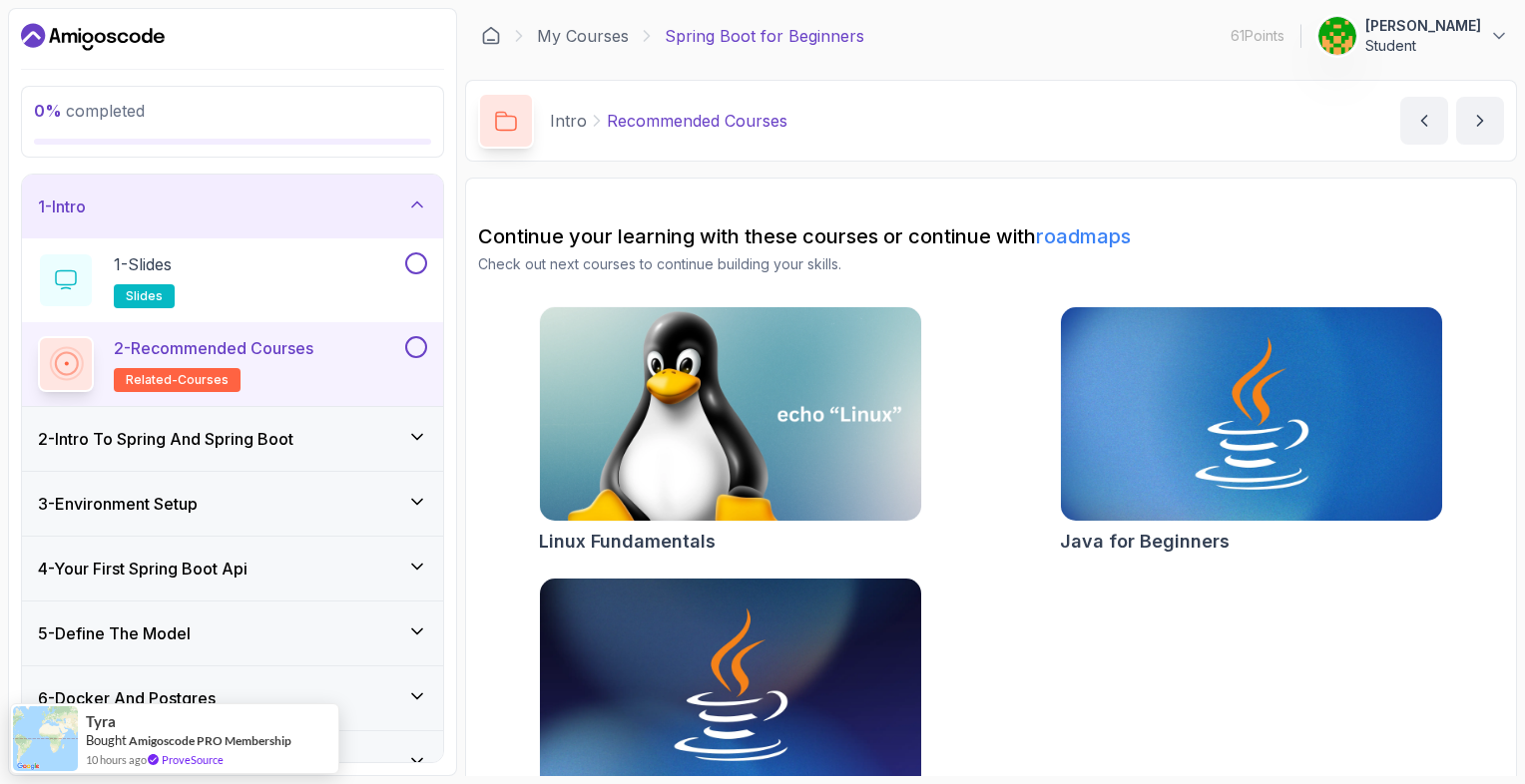 scroll, scrollTop: 64, scrollLeft: 0, axis: vertical 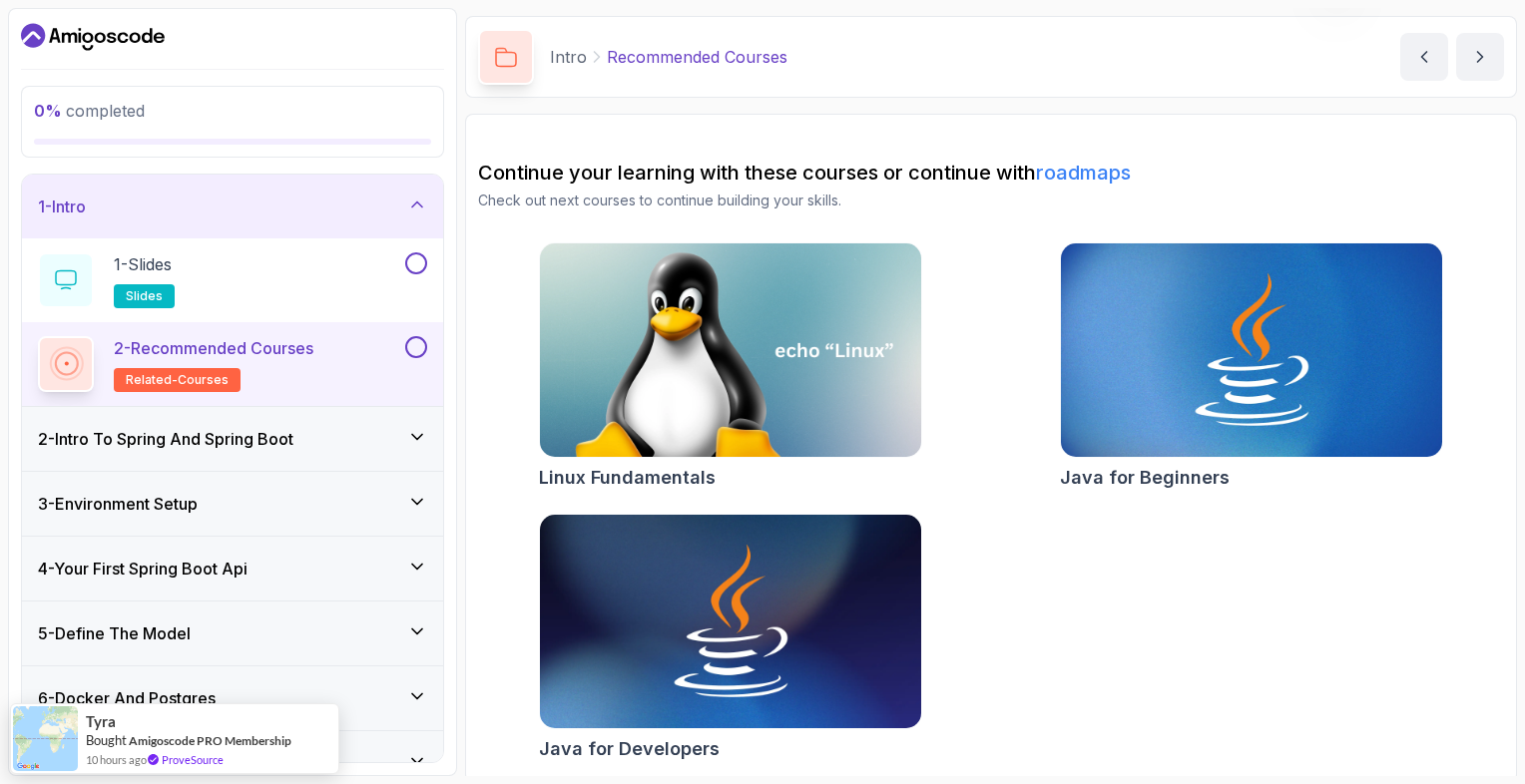 click on "2  -  Intro To Spring And Spring Boot" at bounding box center [166, 439] 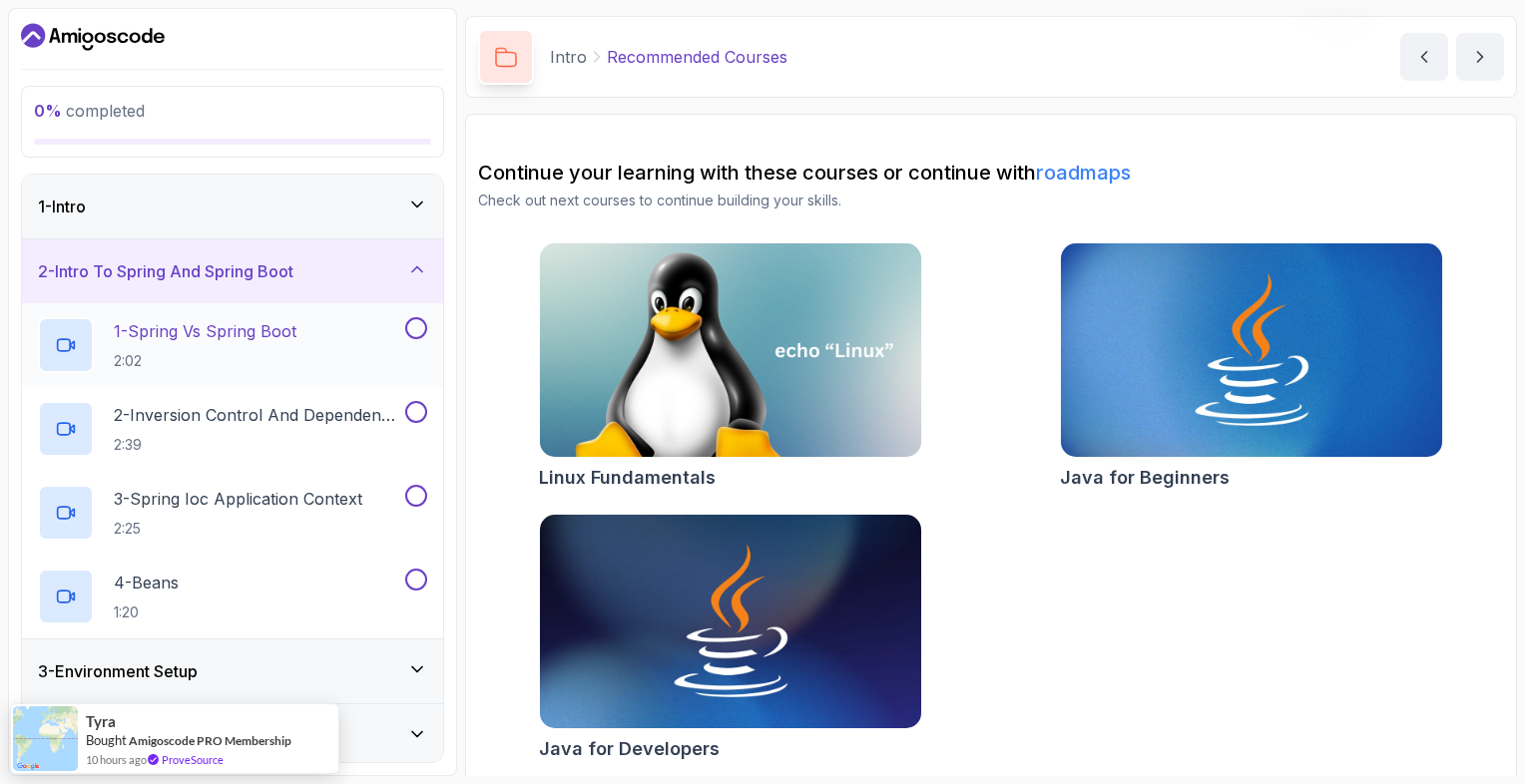 click on "2:02" at bounding box center (205, 361) 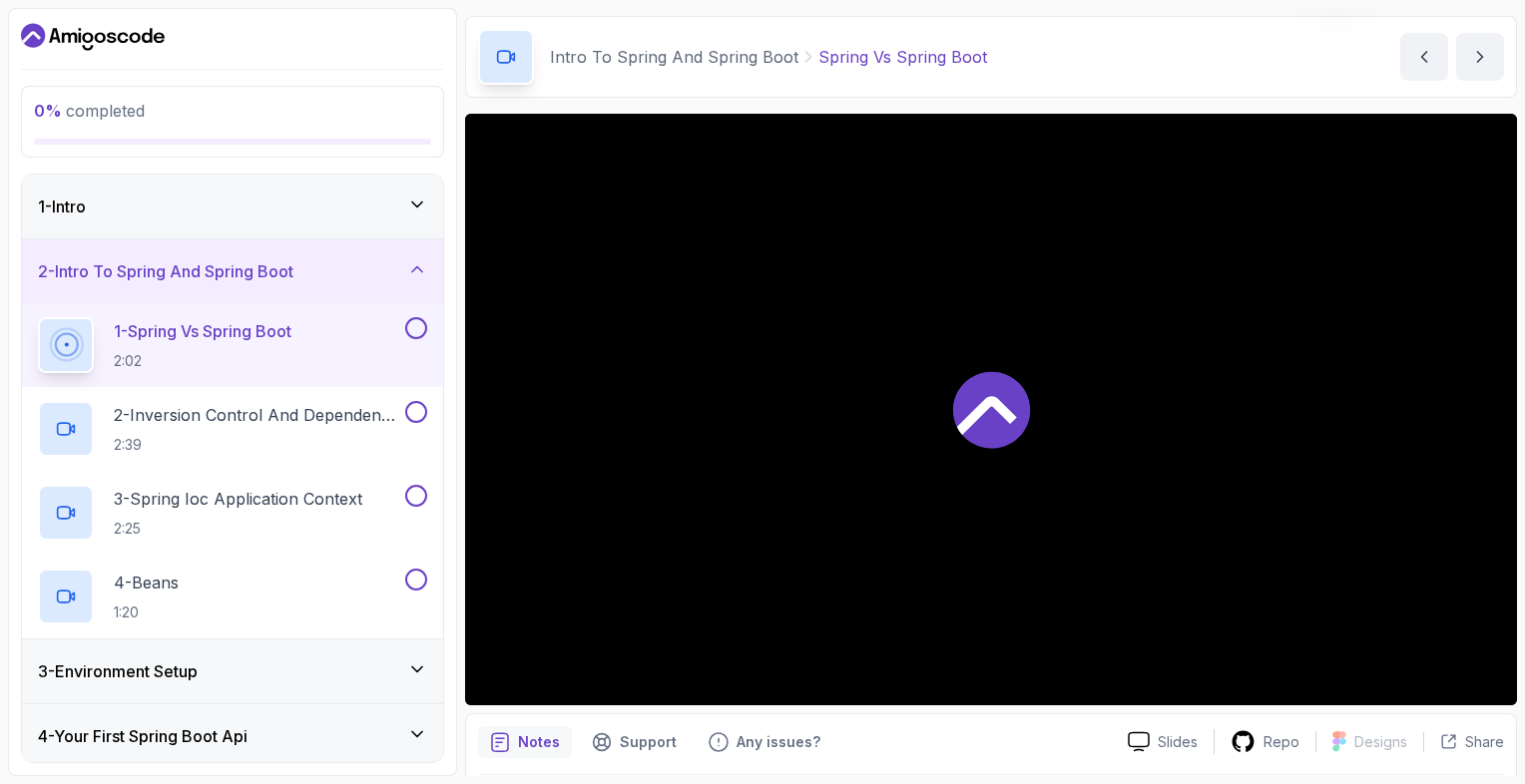 click at bounding box center (416, 328) 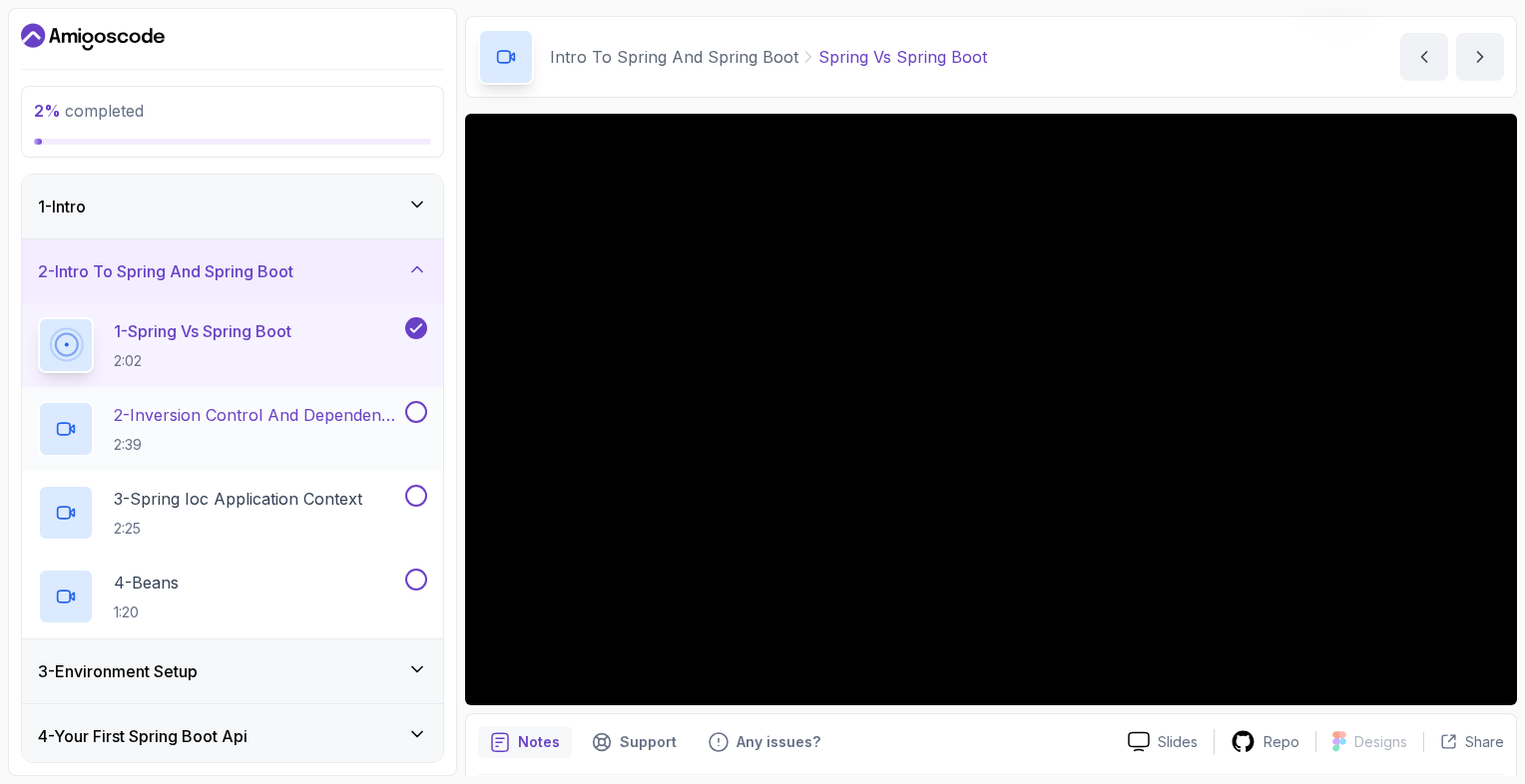 click at bounding box center [416, 412] 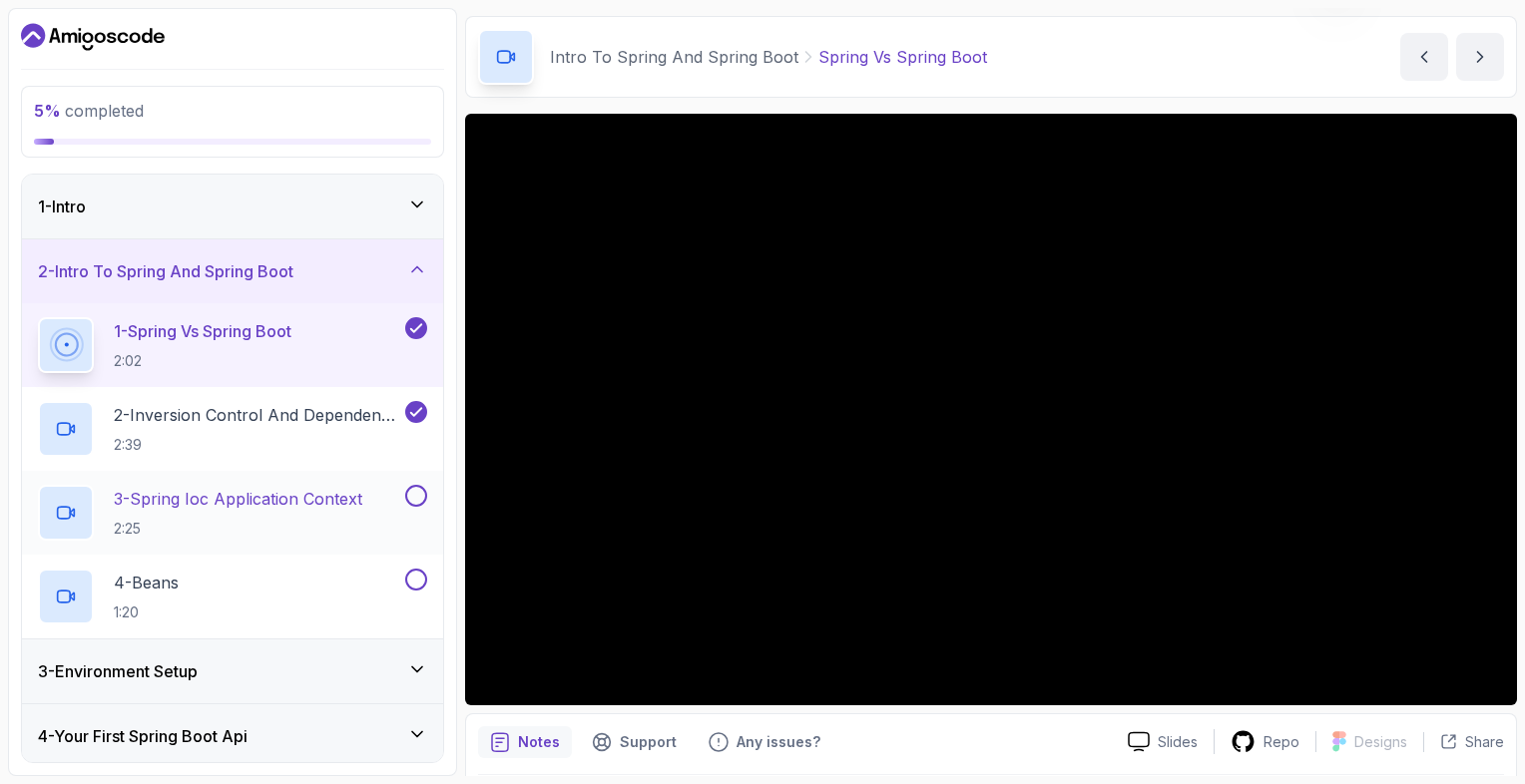 click on "3  -  Spring Ioc Application Context" at bounding box center (238, 499) 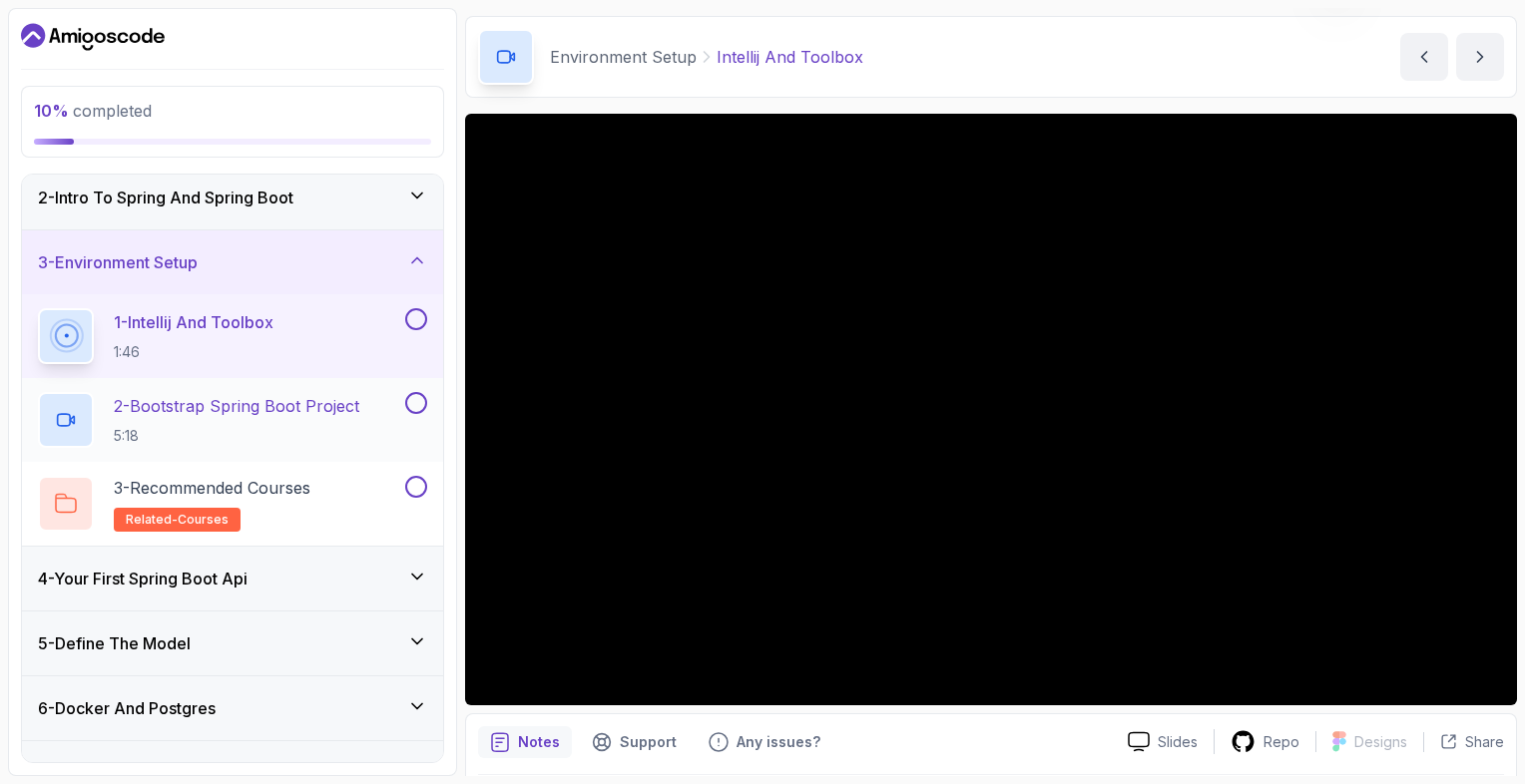 scroll, scrollTop: 131, scrollLeft: 0, axis: vertical 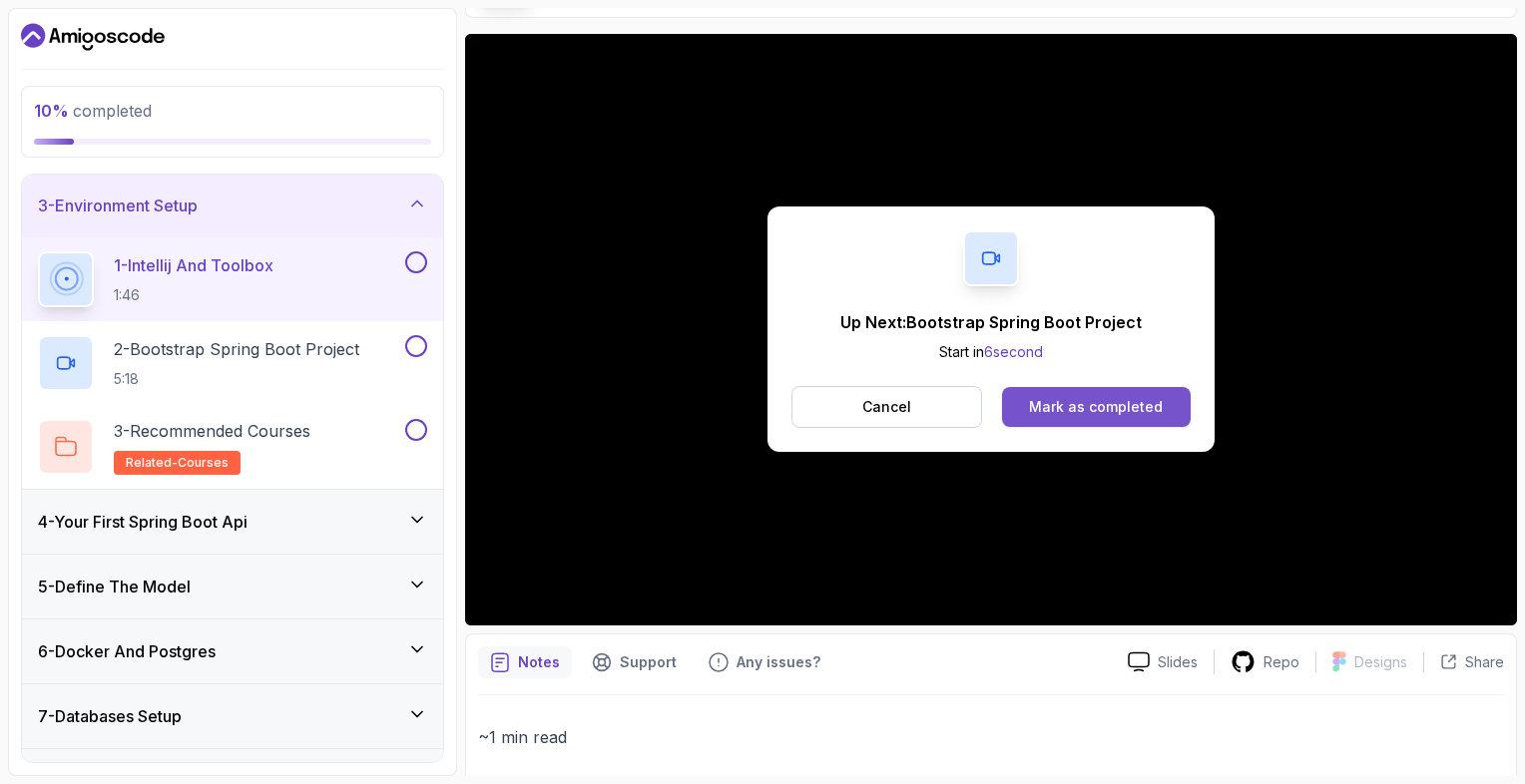 click on "Mark as completed" at bounding box center (1096, 407) 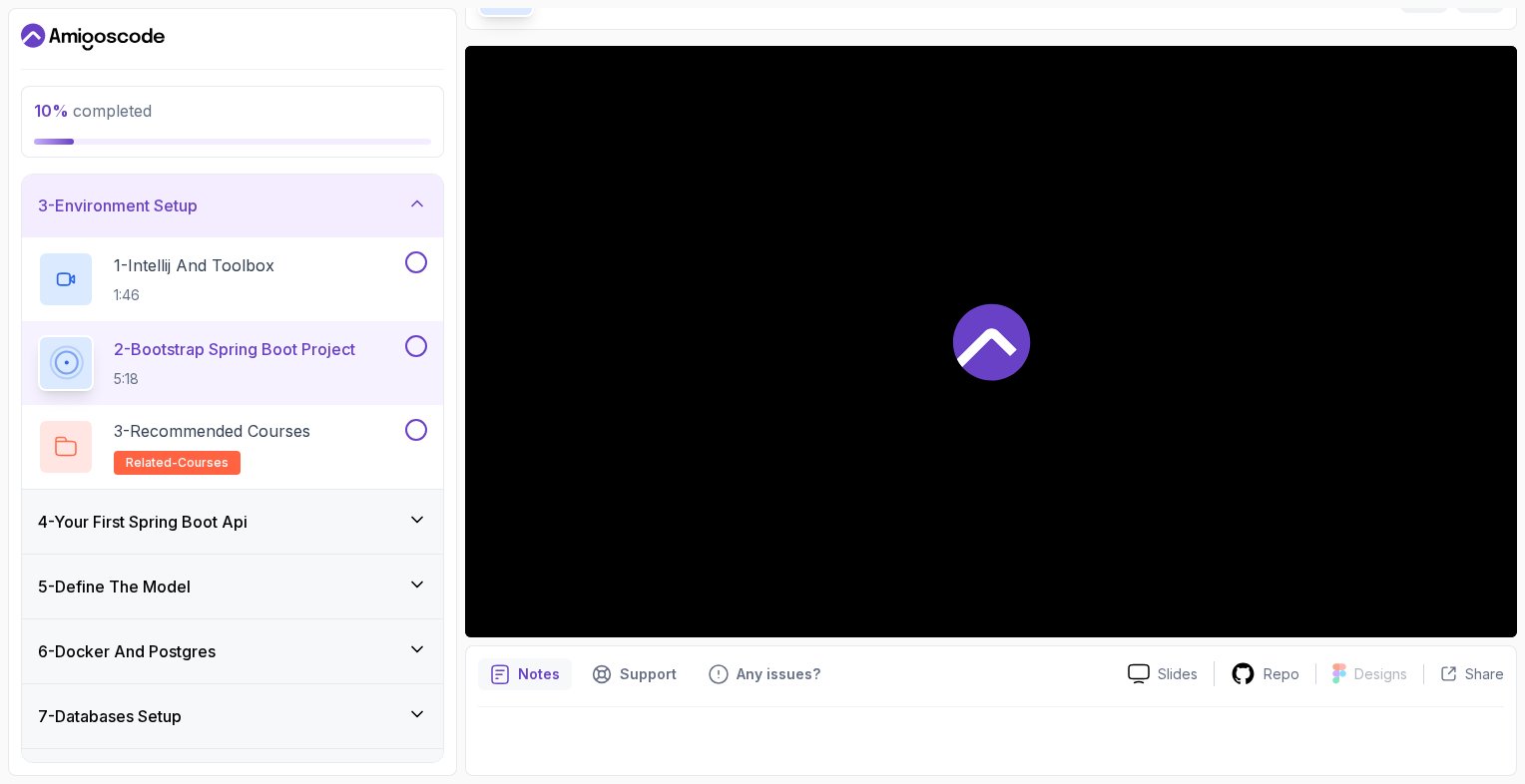scroll, scrollTop: 131, scrollLeft: 0, axis: vertical 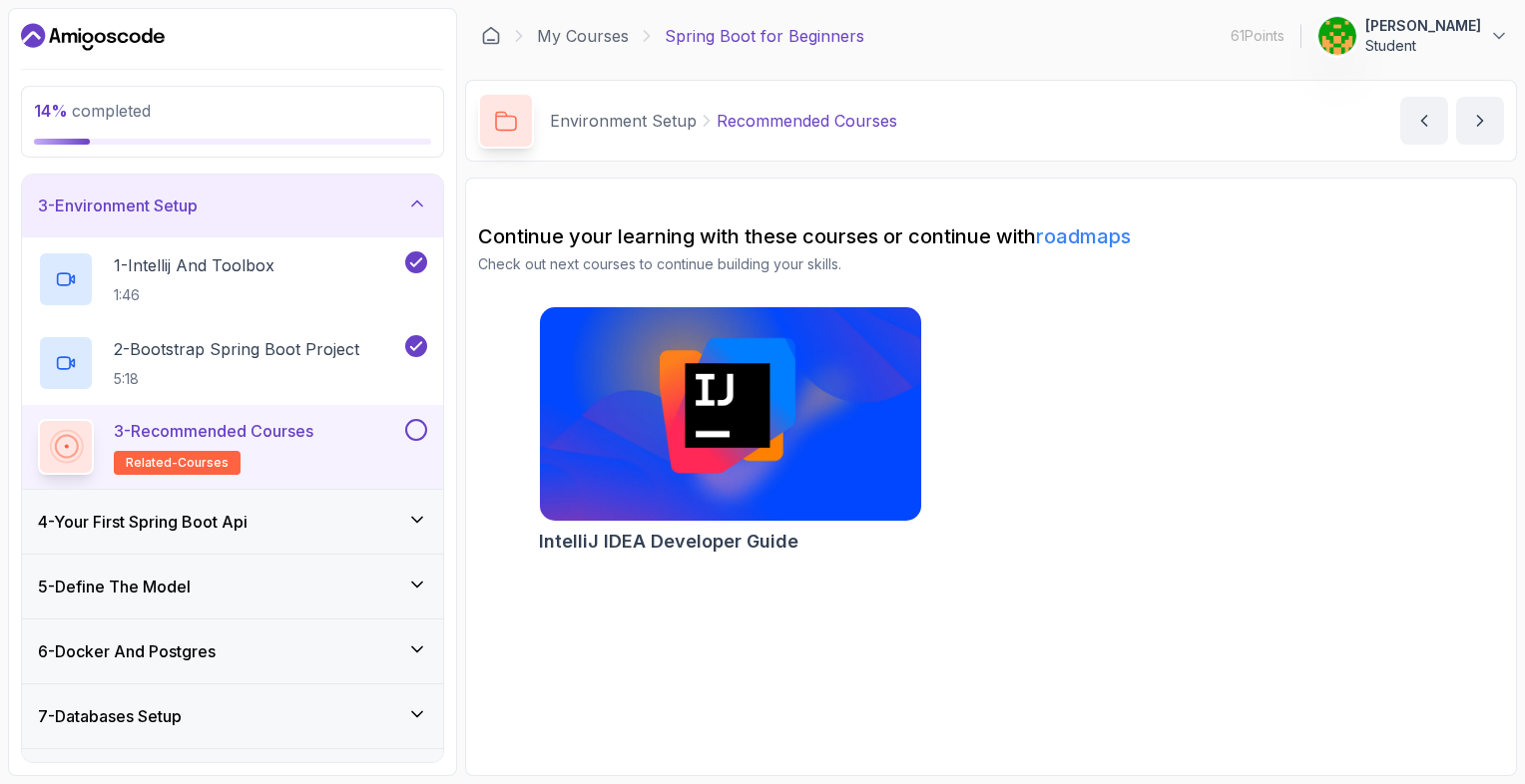 click at bounding box center (730, 414) 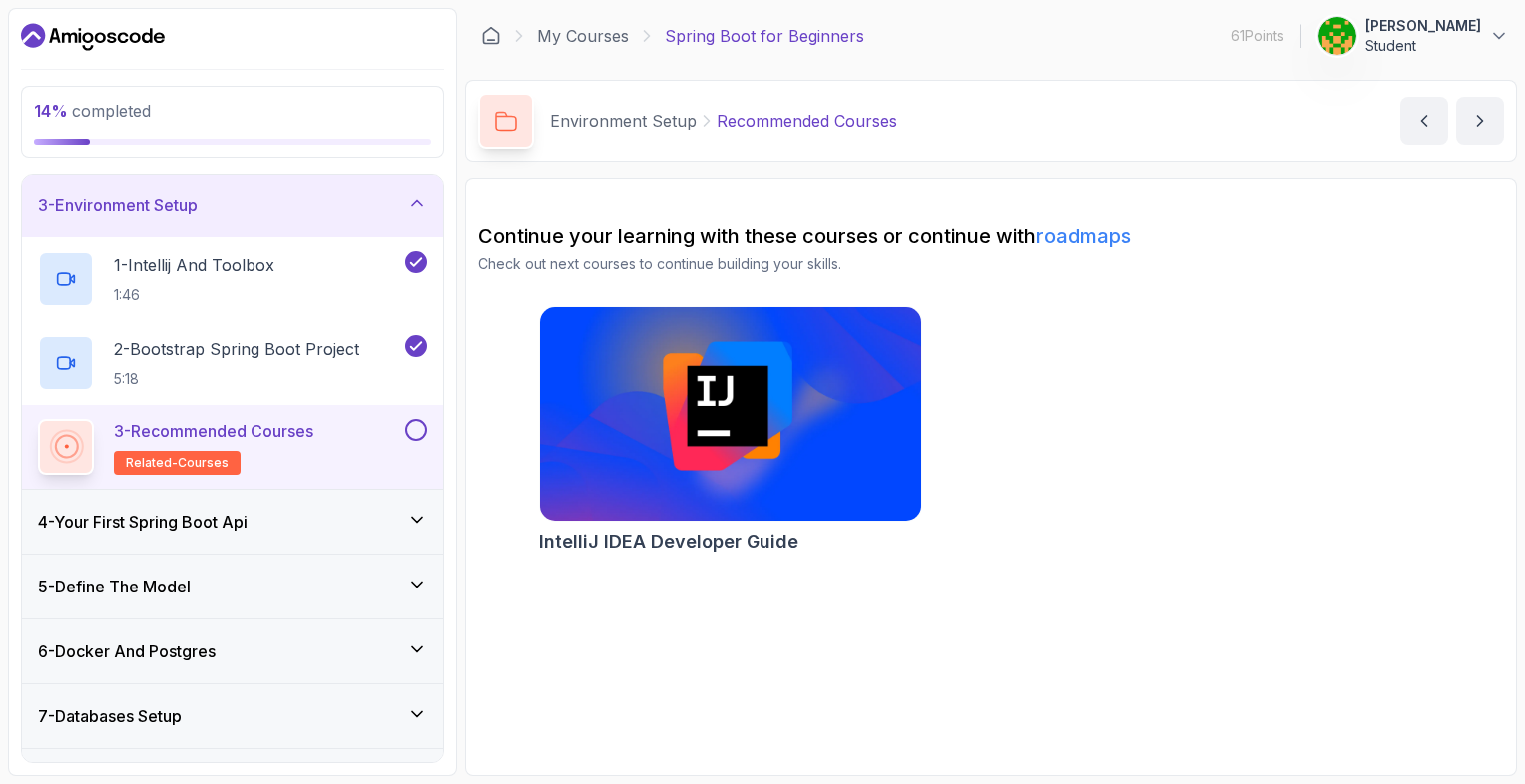 click on "4  -  Your First Spring Boot Api" at bounding box center [233, 522] 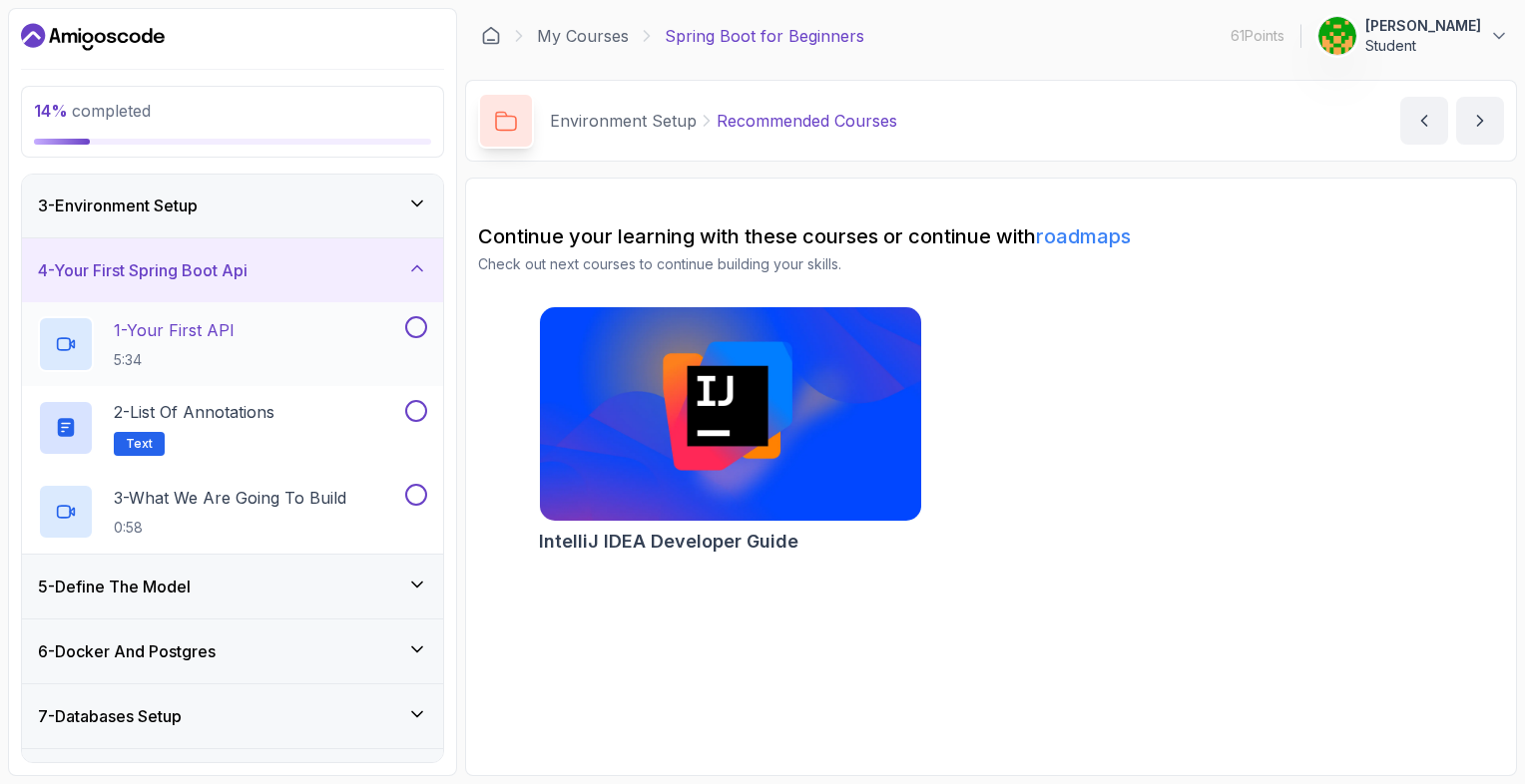click on "5:34" at bounding box center (174, 360) 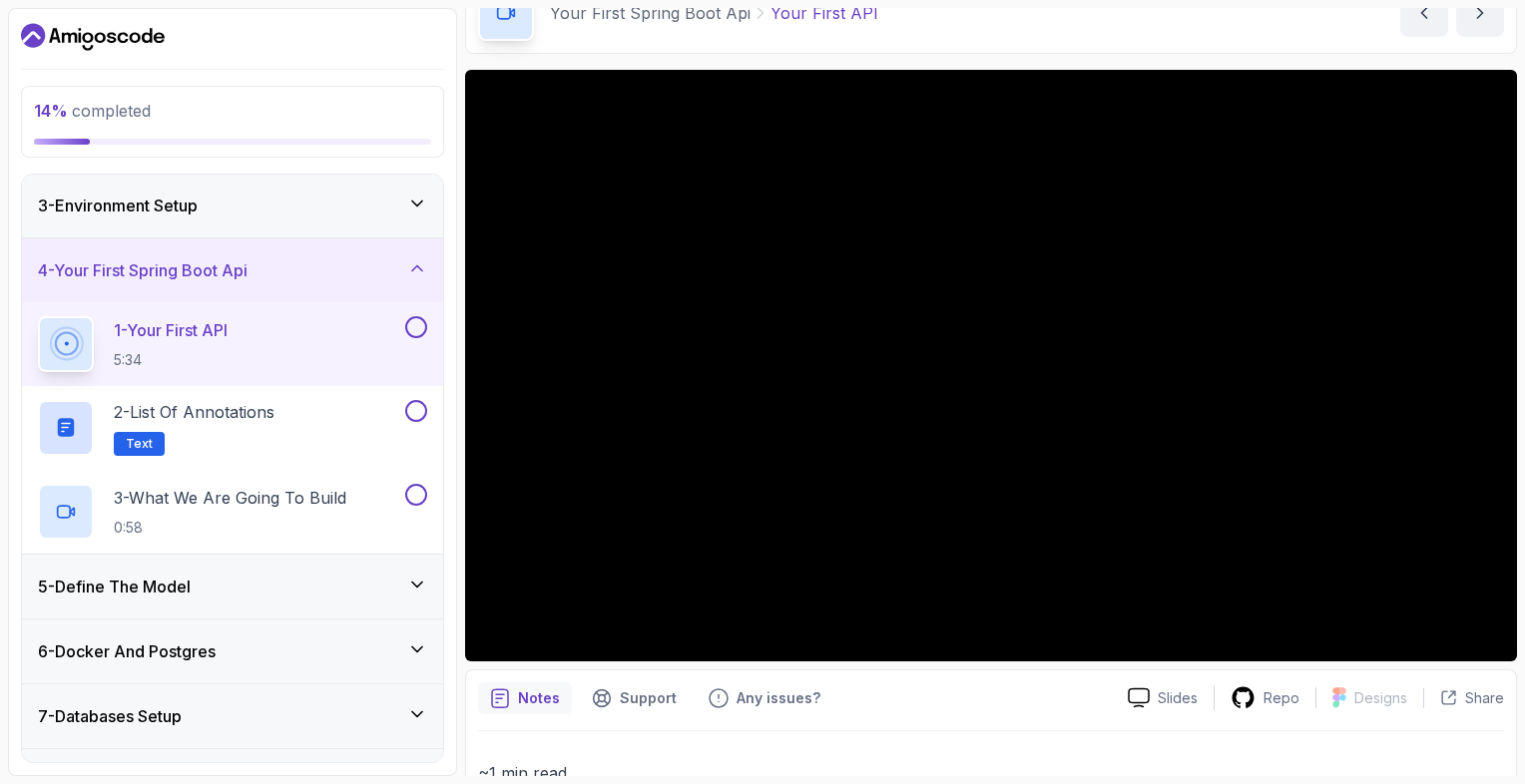 scroll, scrollTop: 36, scrollLeft: 0, axis: vertical 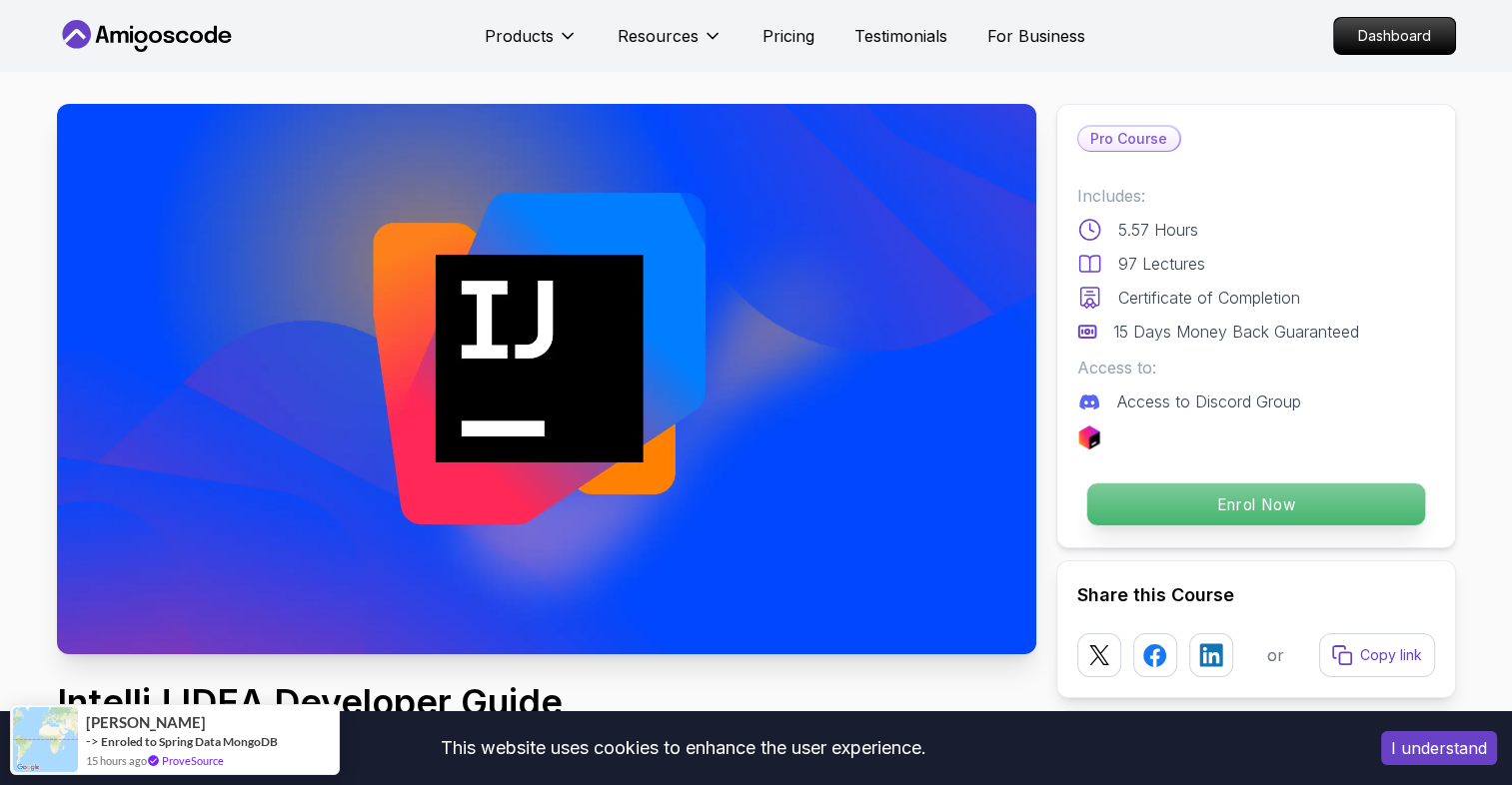 click on "Enrol Now" at bounding box center [1255, 504] 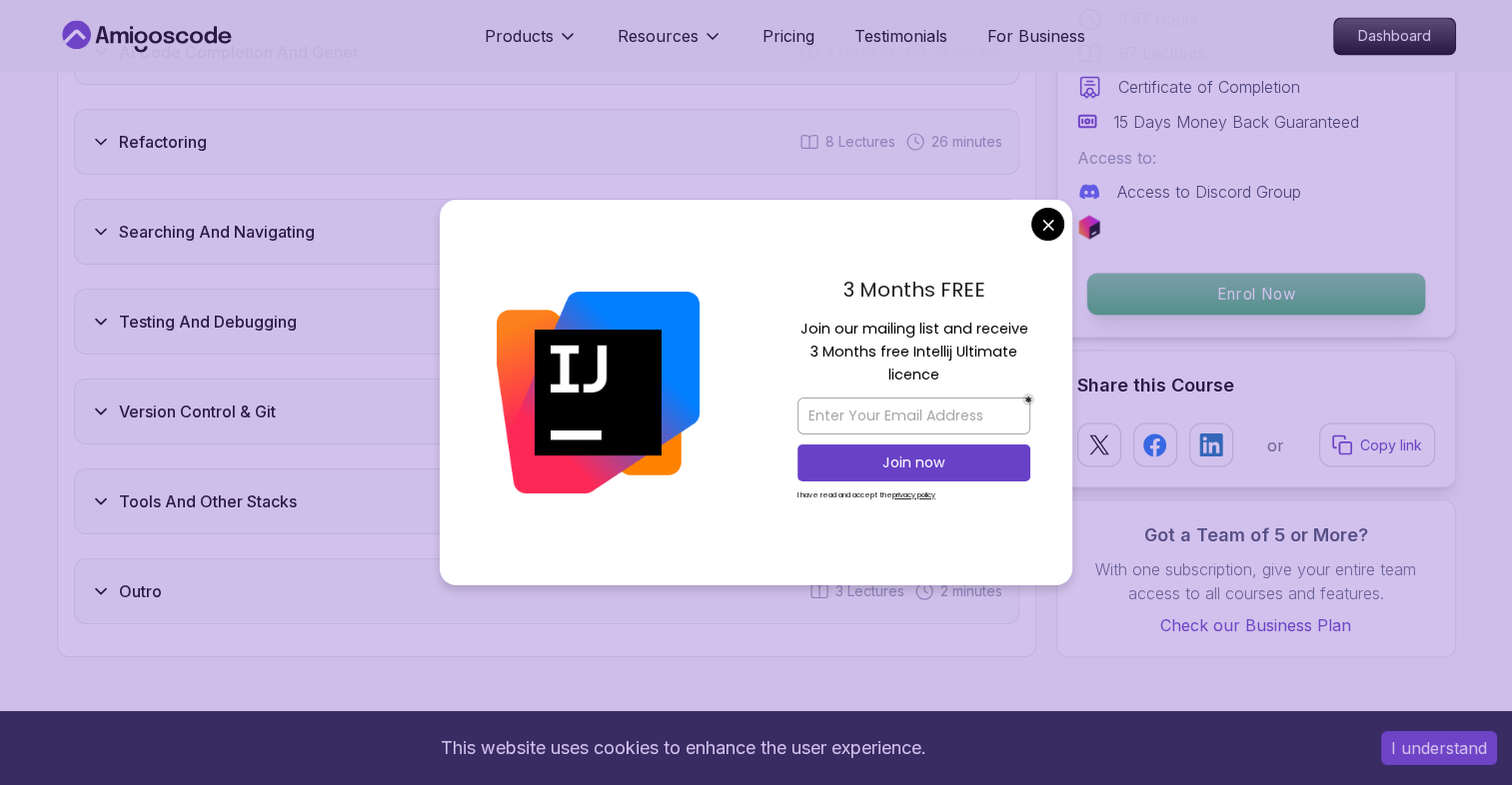 scroll, scrollTop: 4430, scrollLeft: 0, axis: vertical 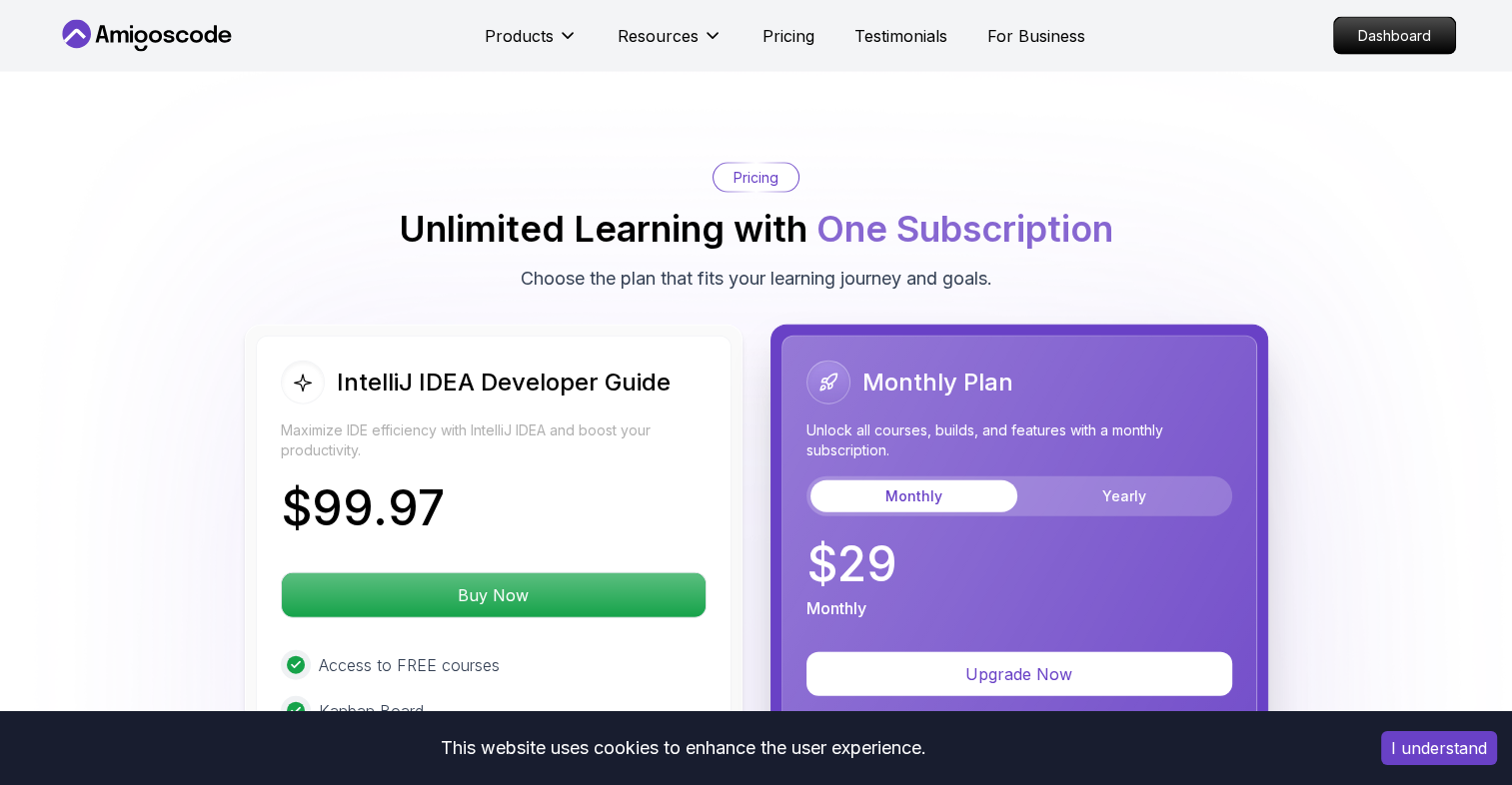 click on "This website uses cookies to enhance the user experience. I understand Products Resources Pricing Testimonials For Business Dashboard Products Resources Pricing Testimonials For Business Dashboard IntelliJ IDEA Developer Guide Maximize IDE efficiency with IntelliJ IDEA and boost your productivity. Mama Samba Braima Djalo  /   Instructor Pro Course Includes: 5.57 Hours 97 Lectures Certificate of Completion 15 Days Money Back Guaranteed Access to: Access to Discord Group Enrol Now Share this Course or Copy link Got a Team of 5 or More? With one subscription, give your entire team access to all courses and features. Check our Business Plan Mama Samba Braima Djalo  /   Instructor What you will learn intellij java git terminal Getting Started with IntelliJ - Learn about IntelliJ versions, free licenses, and how to set up your development environment. Navigating IntelliJ - Explore the new vs classic UI, menus, editor features, and IntelliJ tips to get up and running quickly. Become a Power User with IntelliJ IDEA" at bounding box center (756, -135) 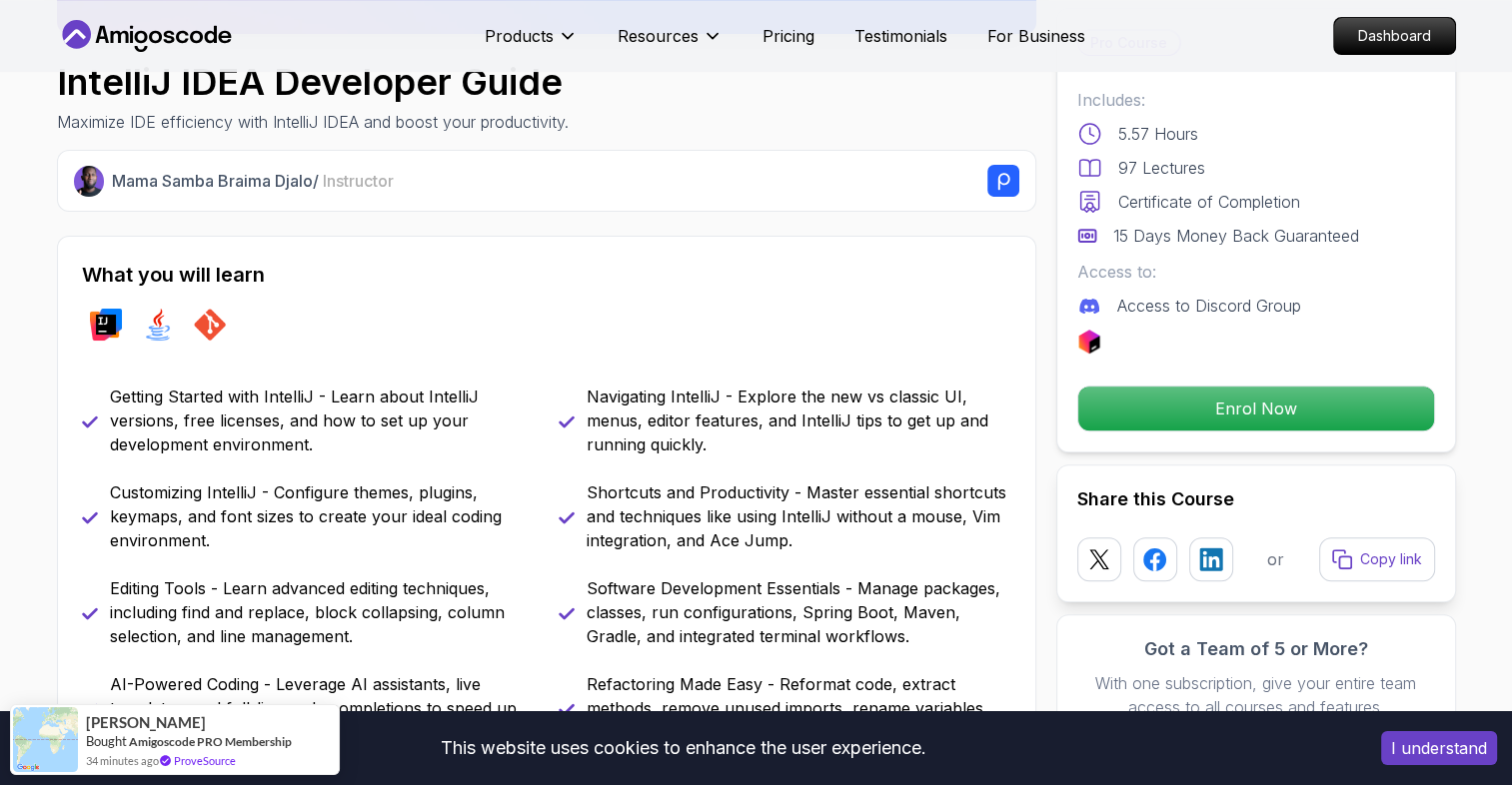 scroll, scrollTop: 598, scrollLeft: 0, axis: vertical 